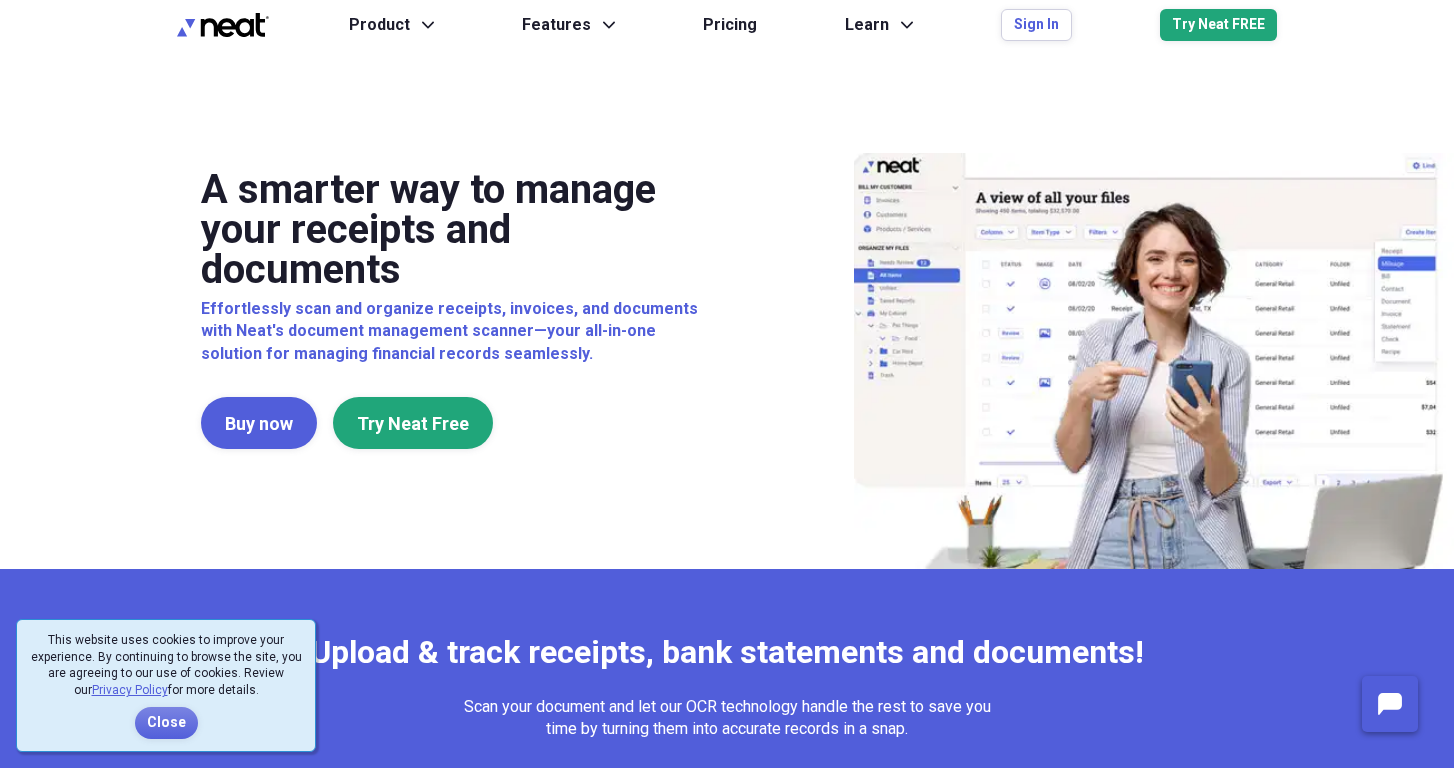 scroll, scrollTop: 0, scrollLeft: 0, axis: both 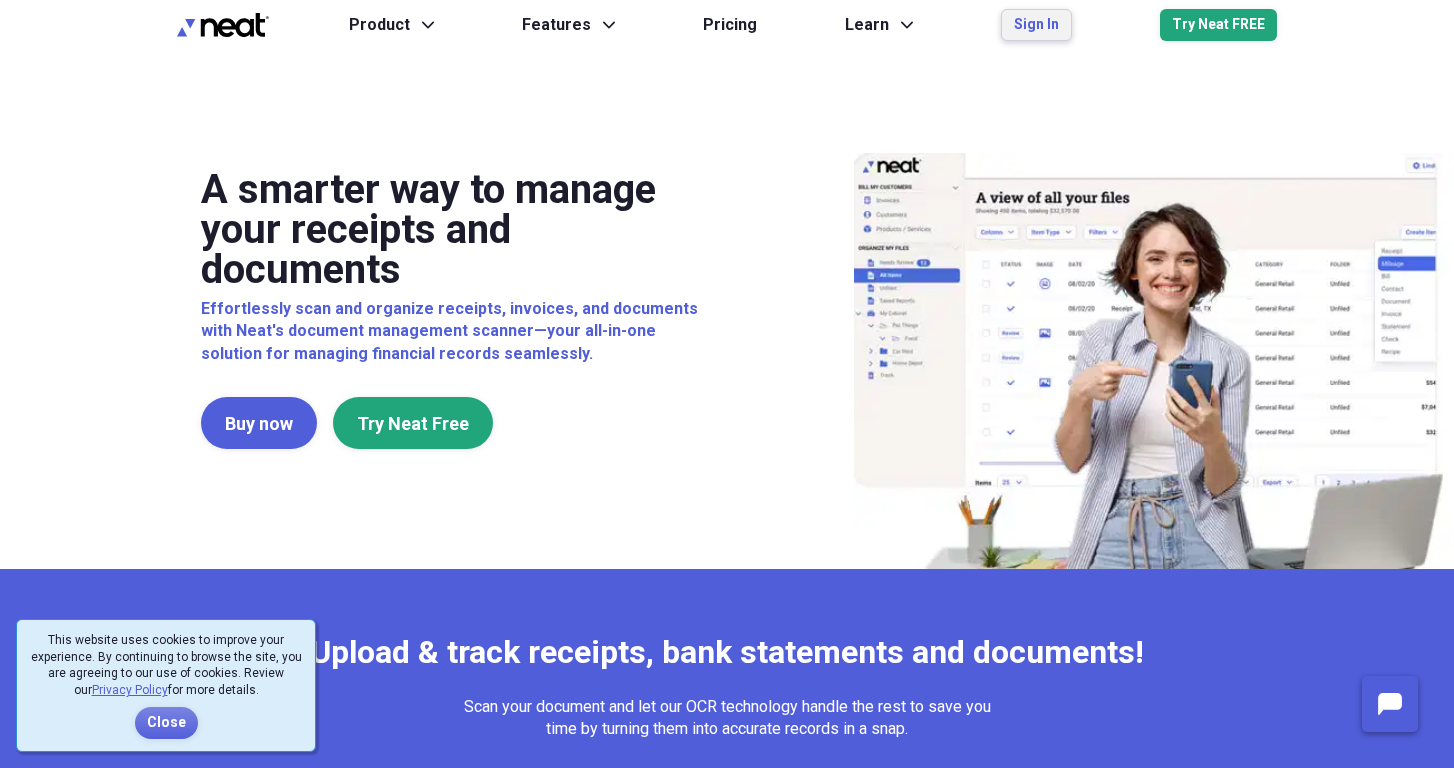 click on "Sign In" at bounding box center [1036, 25] 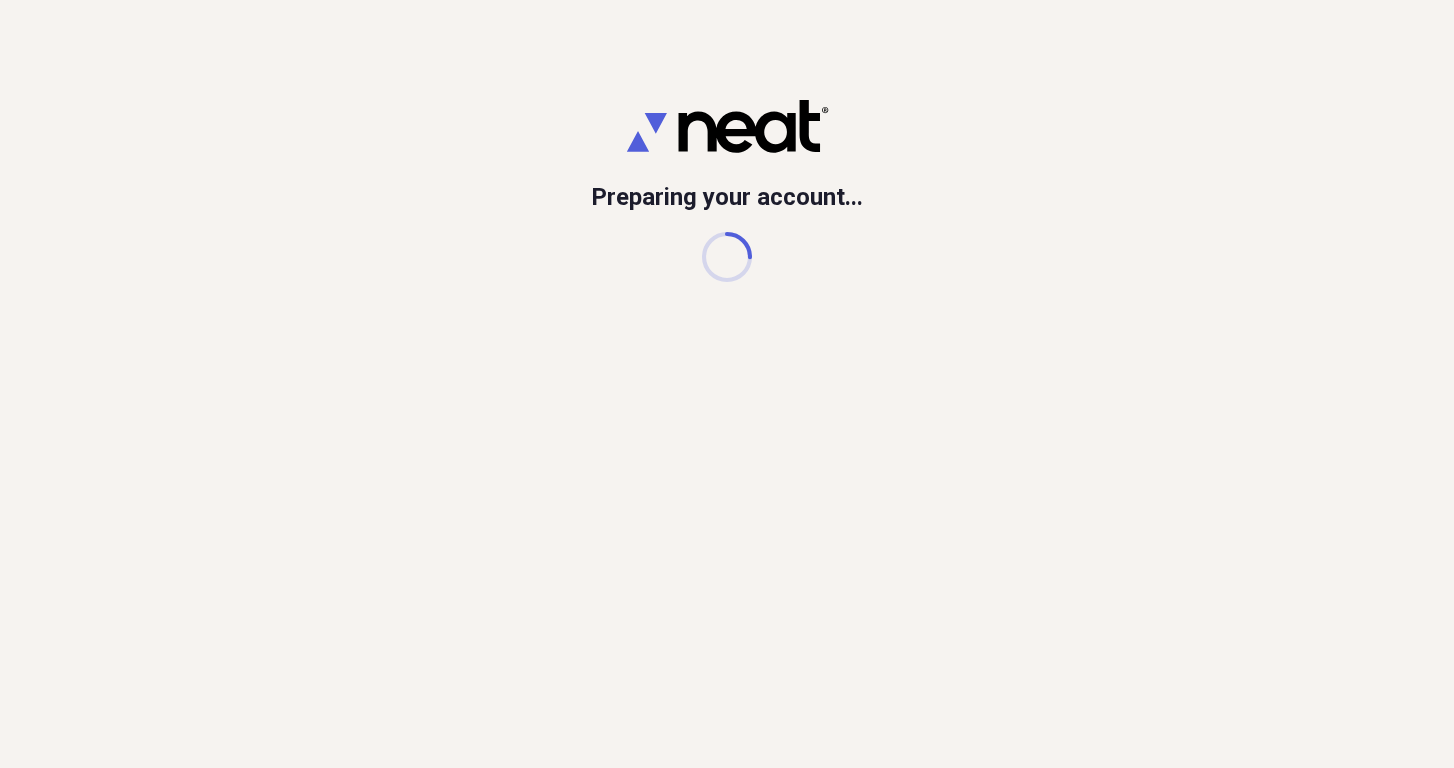 scroll, scrollTop: 0, scrollLeft: 0, axis: both 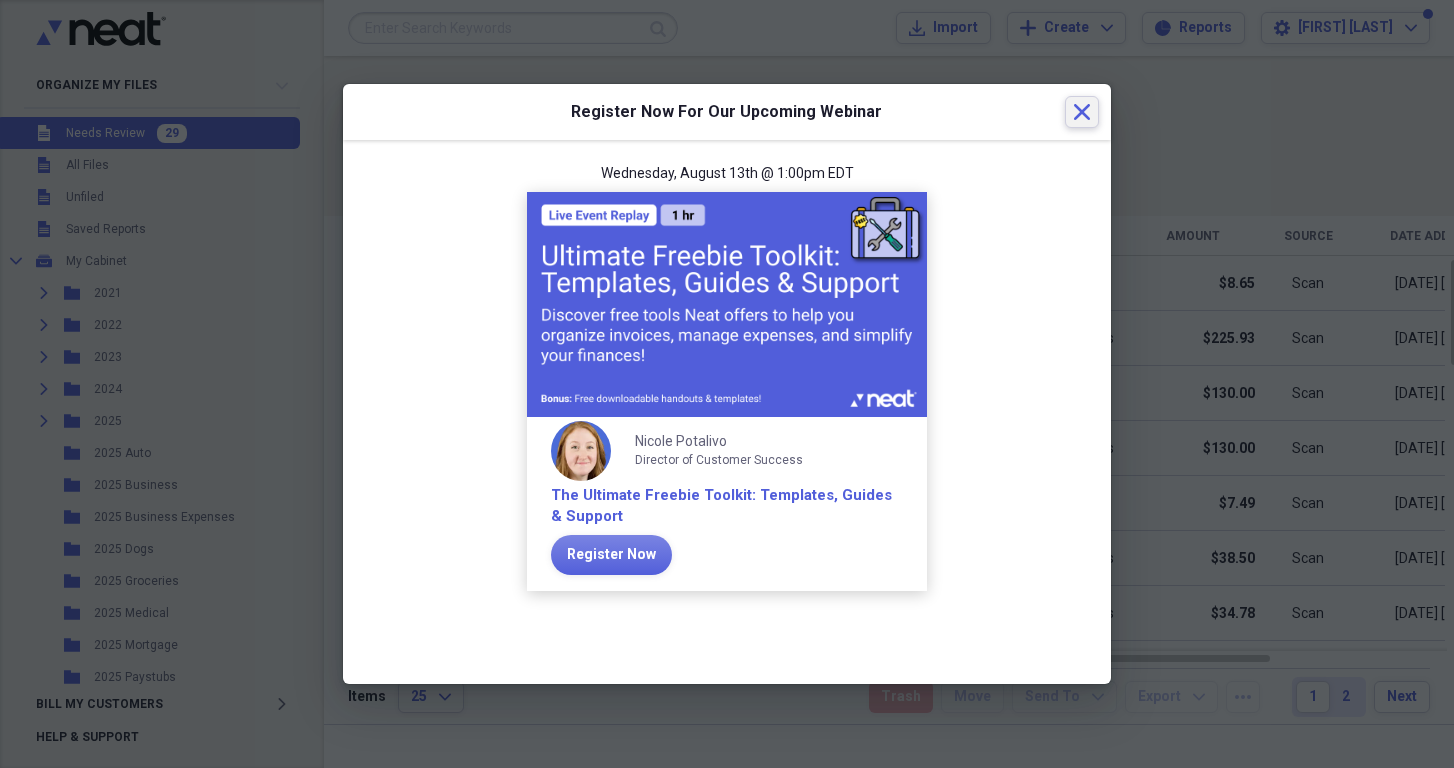 click 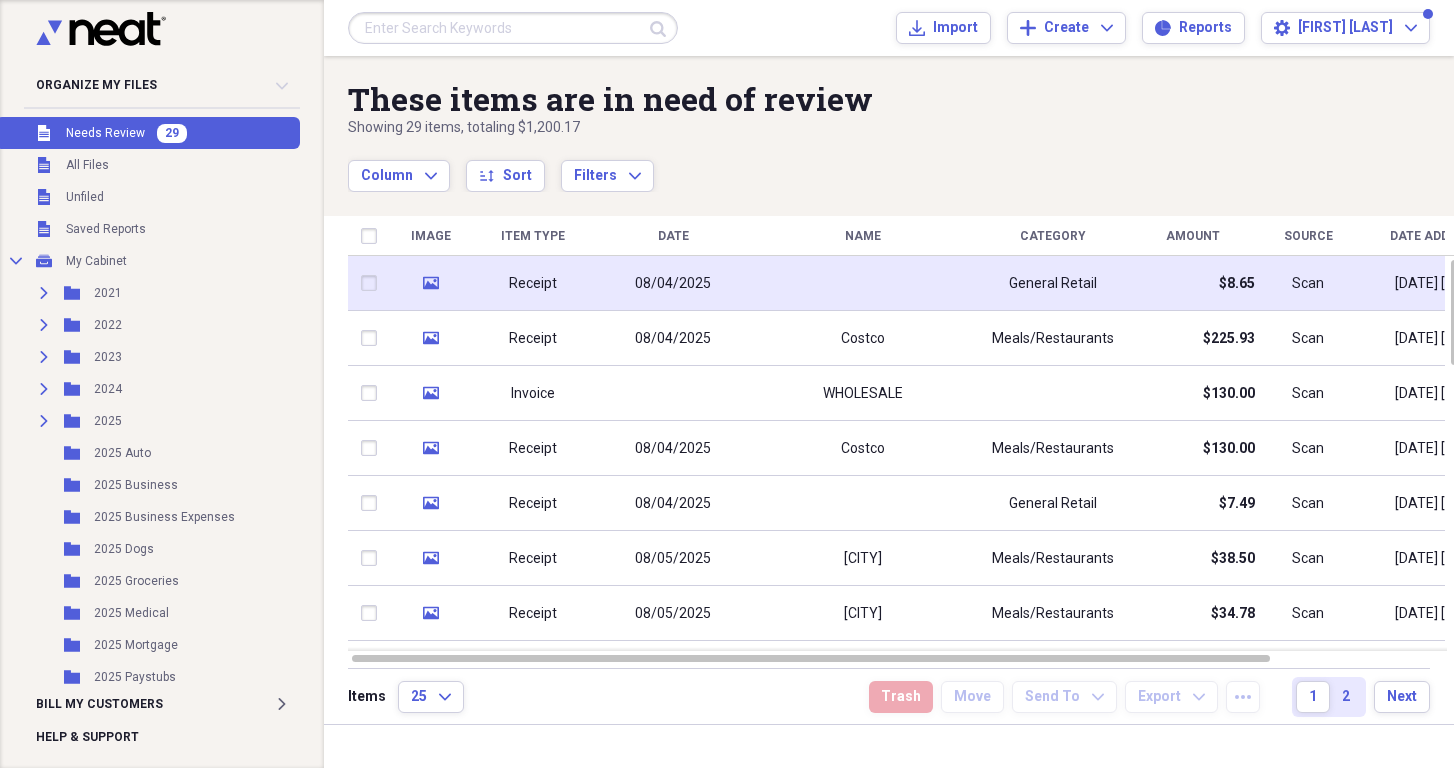 click at bounding box center [863, 283] 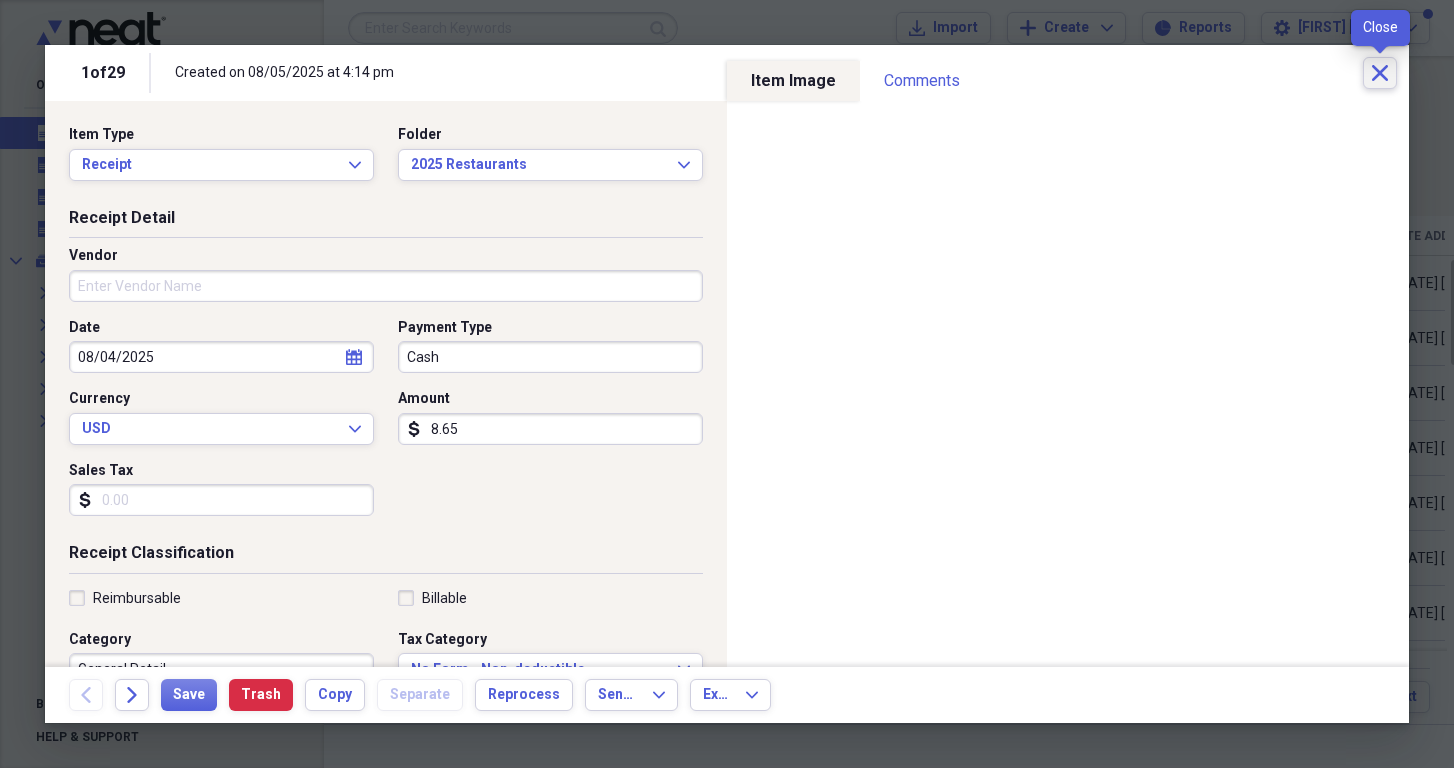 click on "Close" 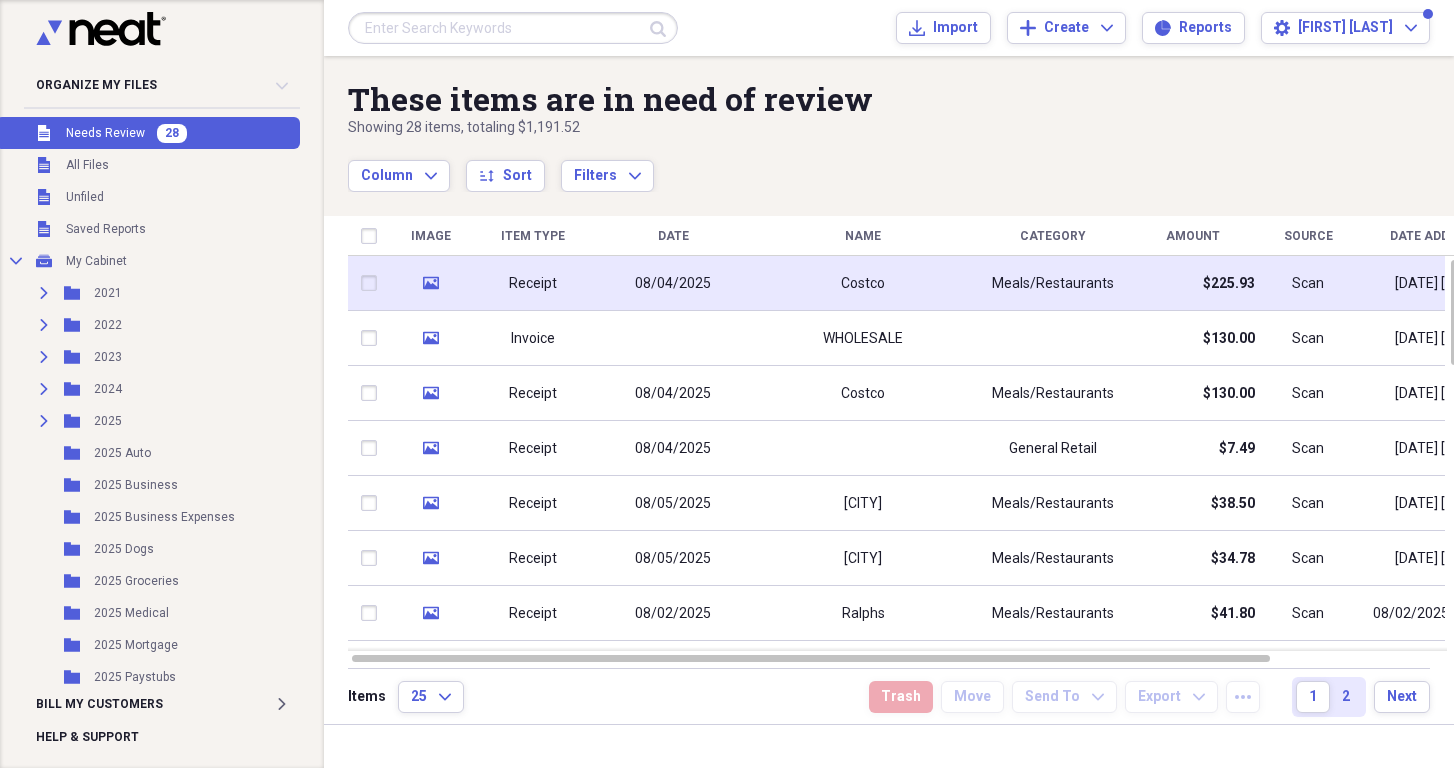 click on "08/04/2025" at bounding box center (673, 284) 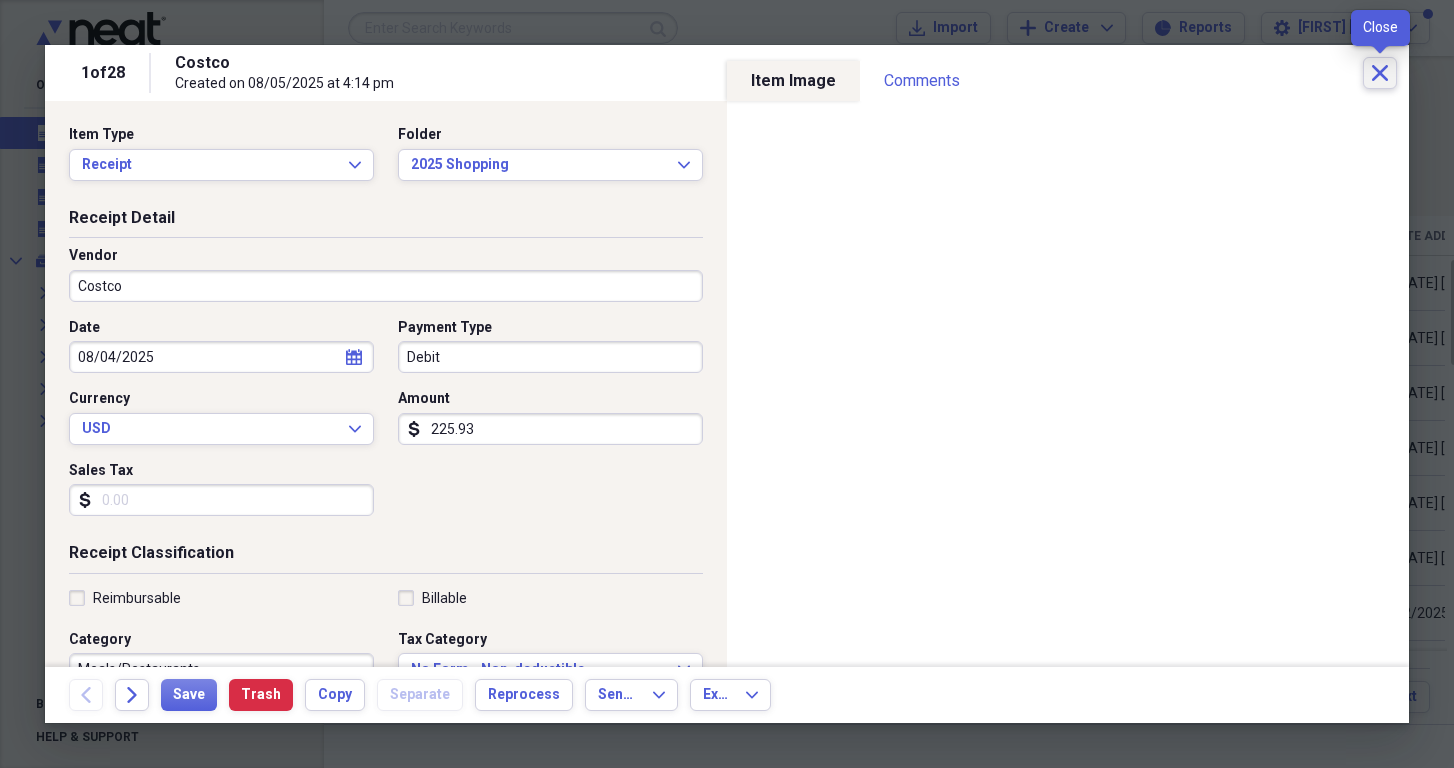 click on "Close" at bounding box center [1380, 73] 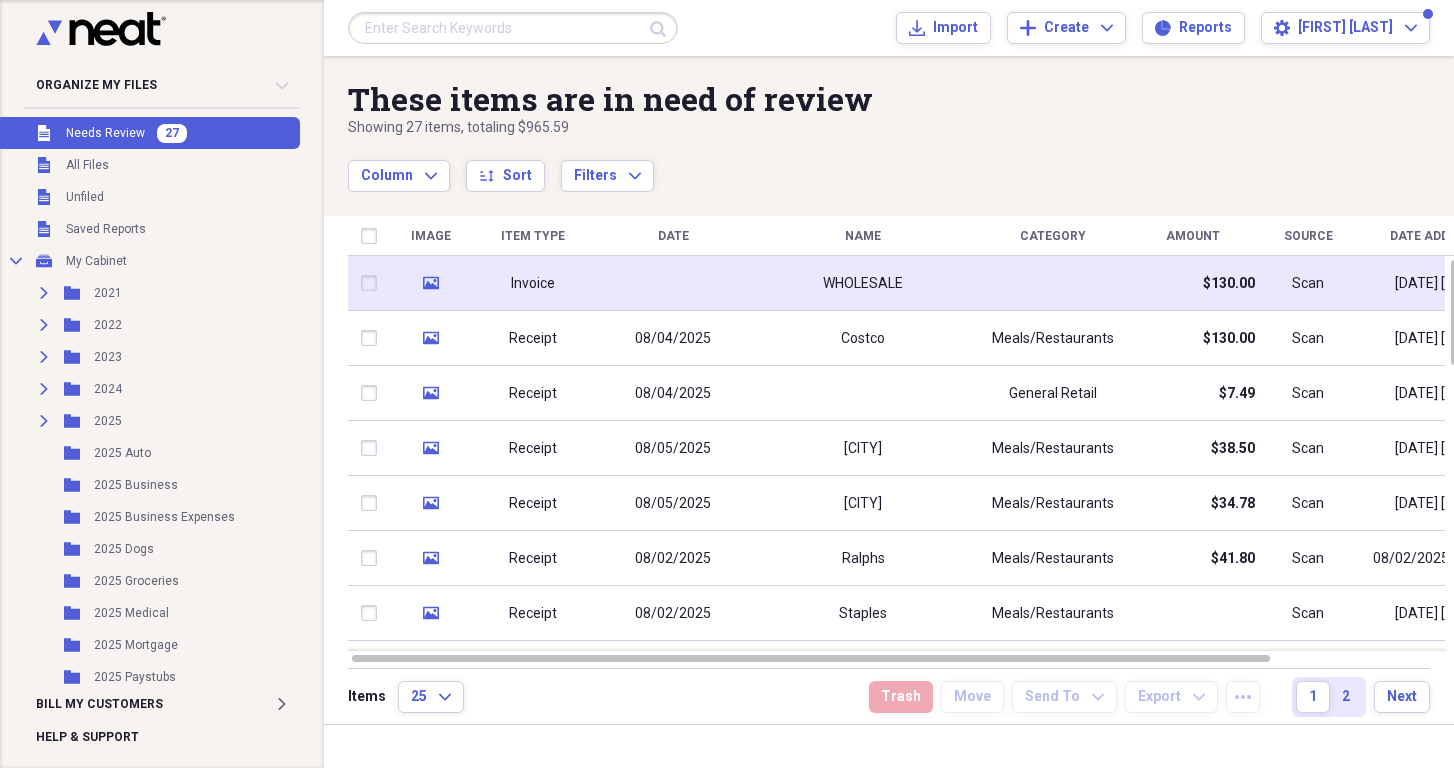 click on "Invoice" at bounding box center [533, 283] 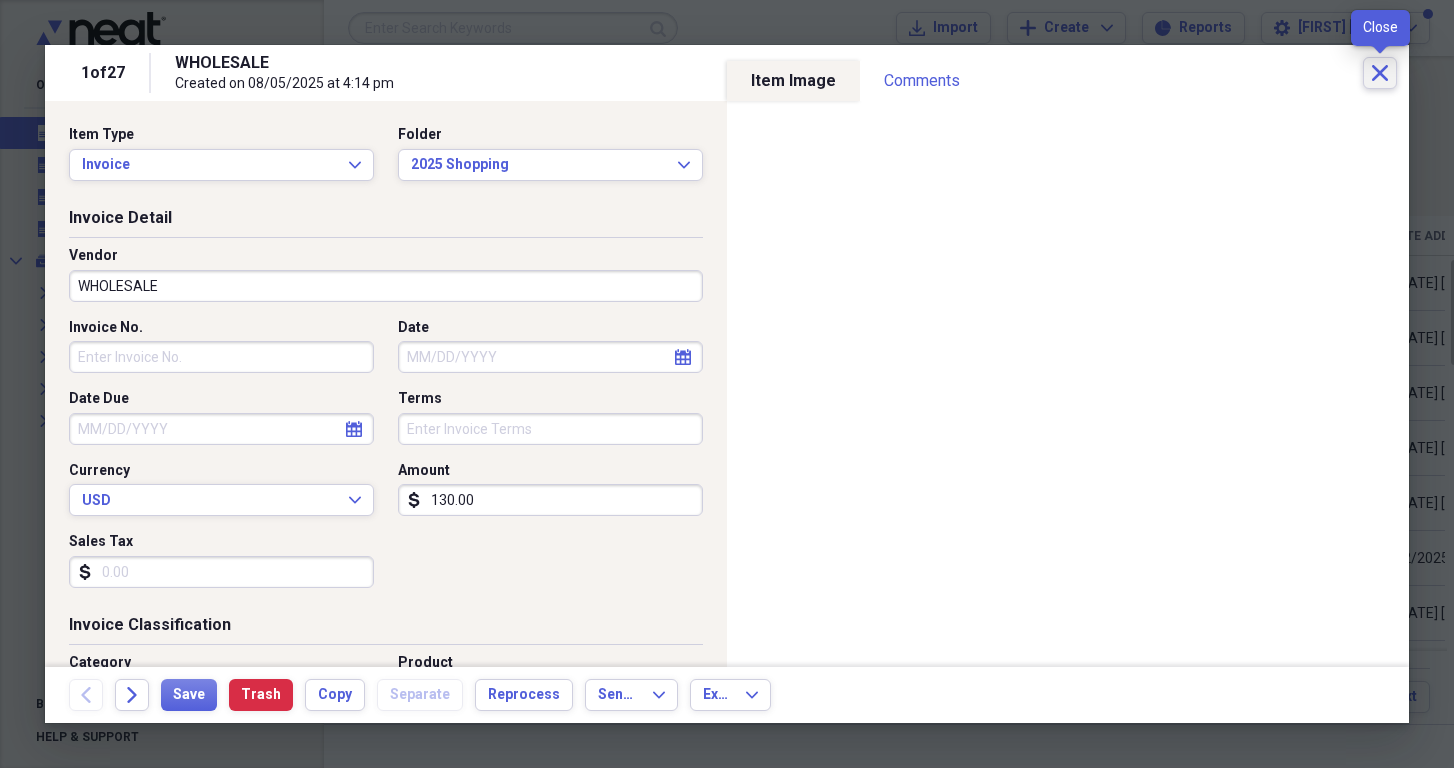 click on "Close" 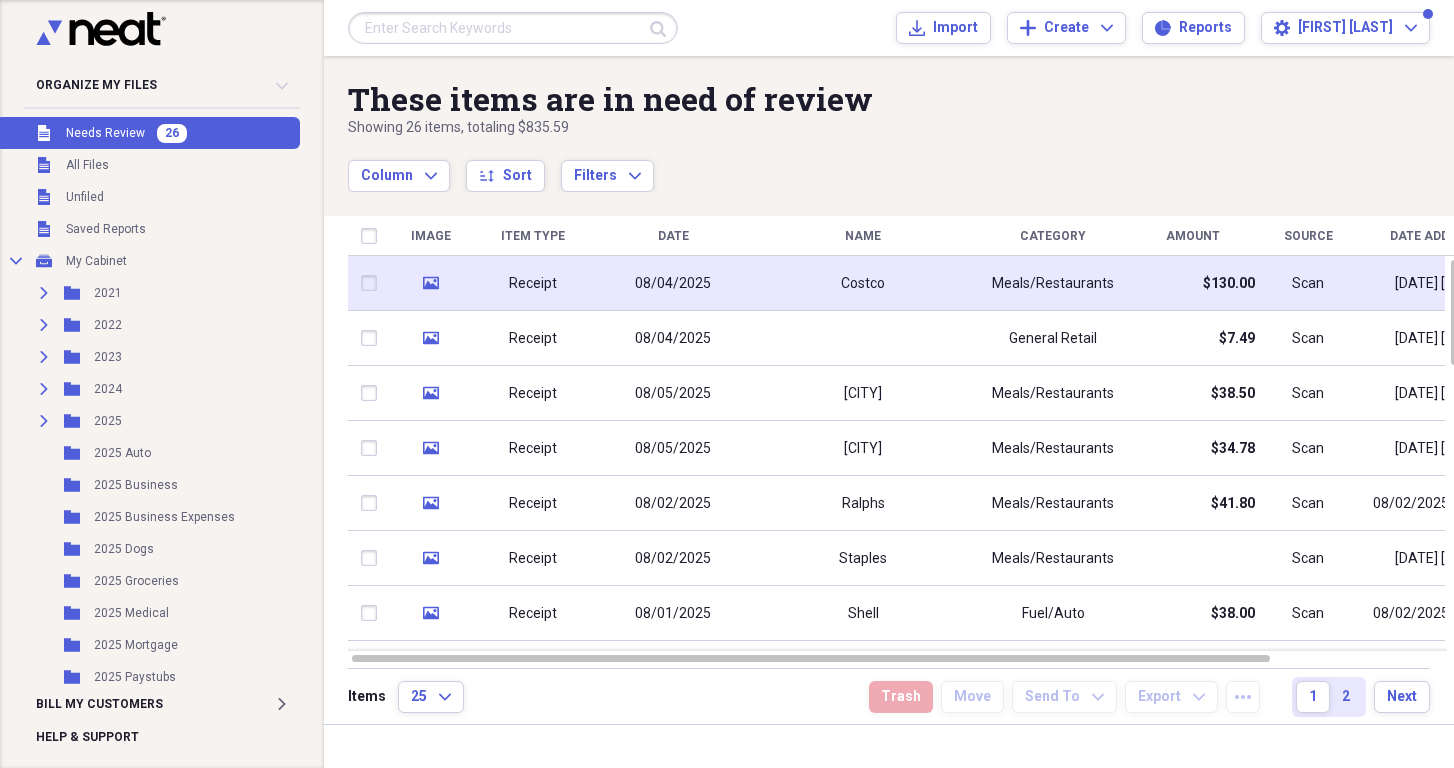 click on "Costco" at bounding box center [863, 283] 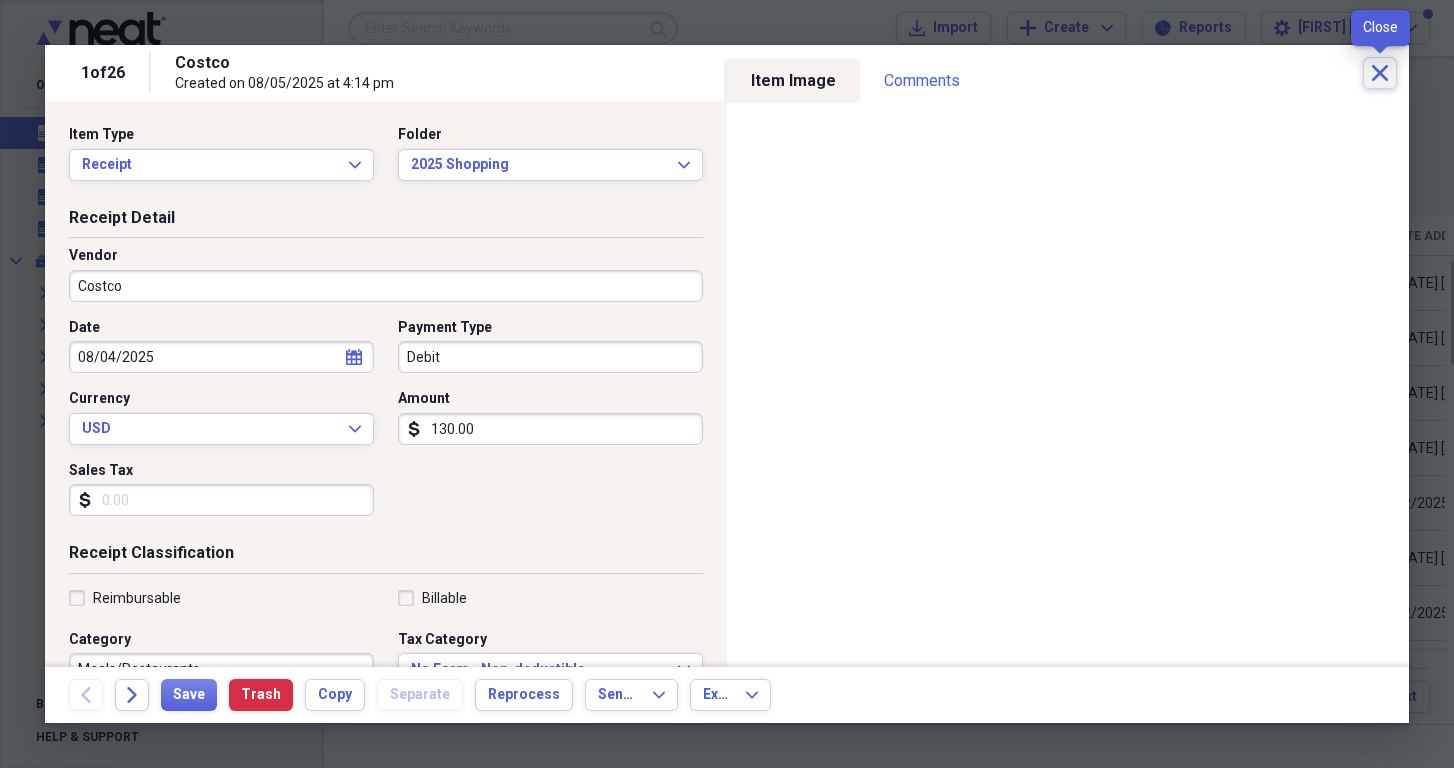 click on "Close" 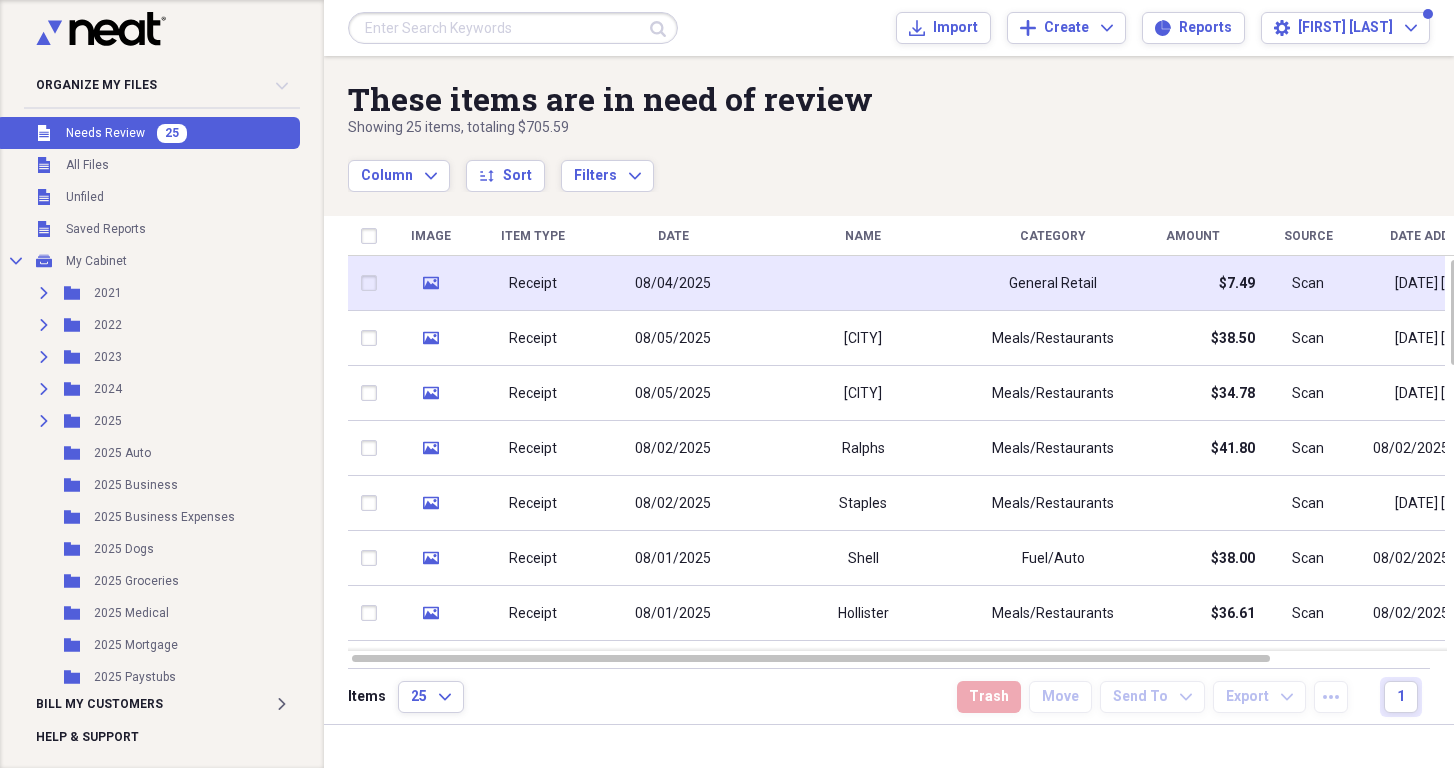 click at bounding box center [863, 283] 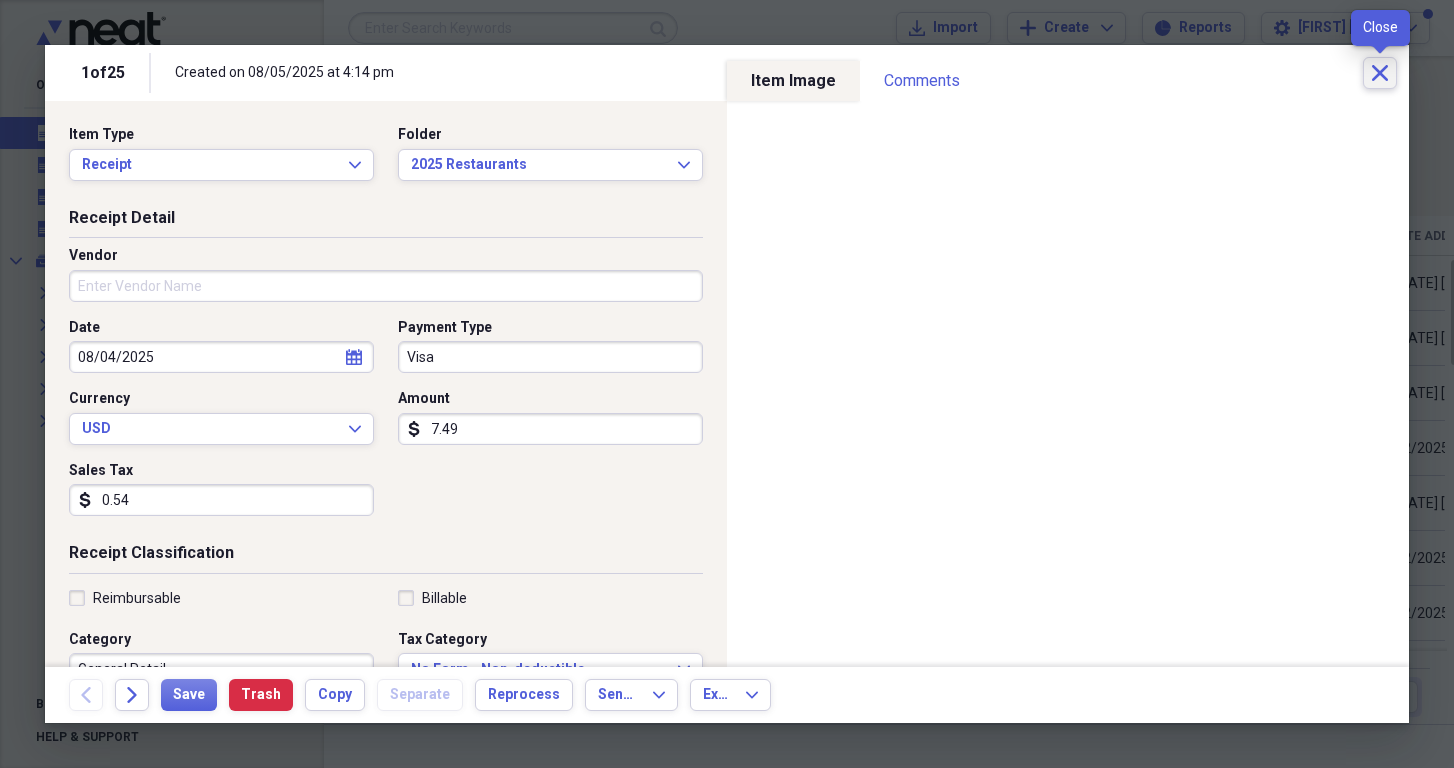 click 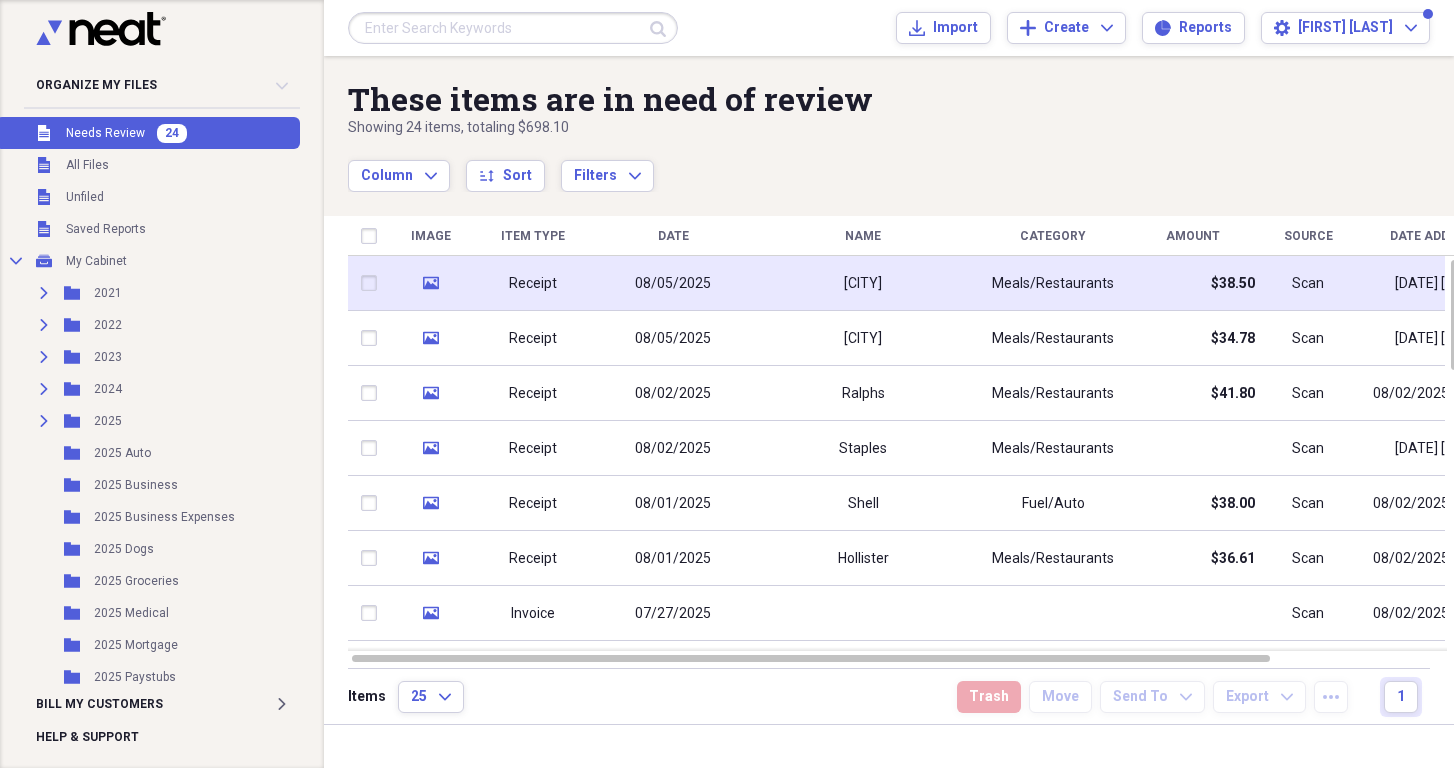 click on "[CITY]" at bounding box center (863, 283) 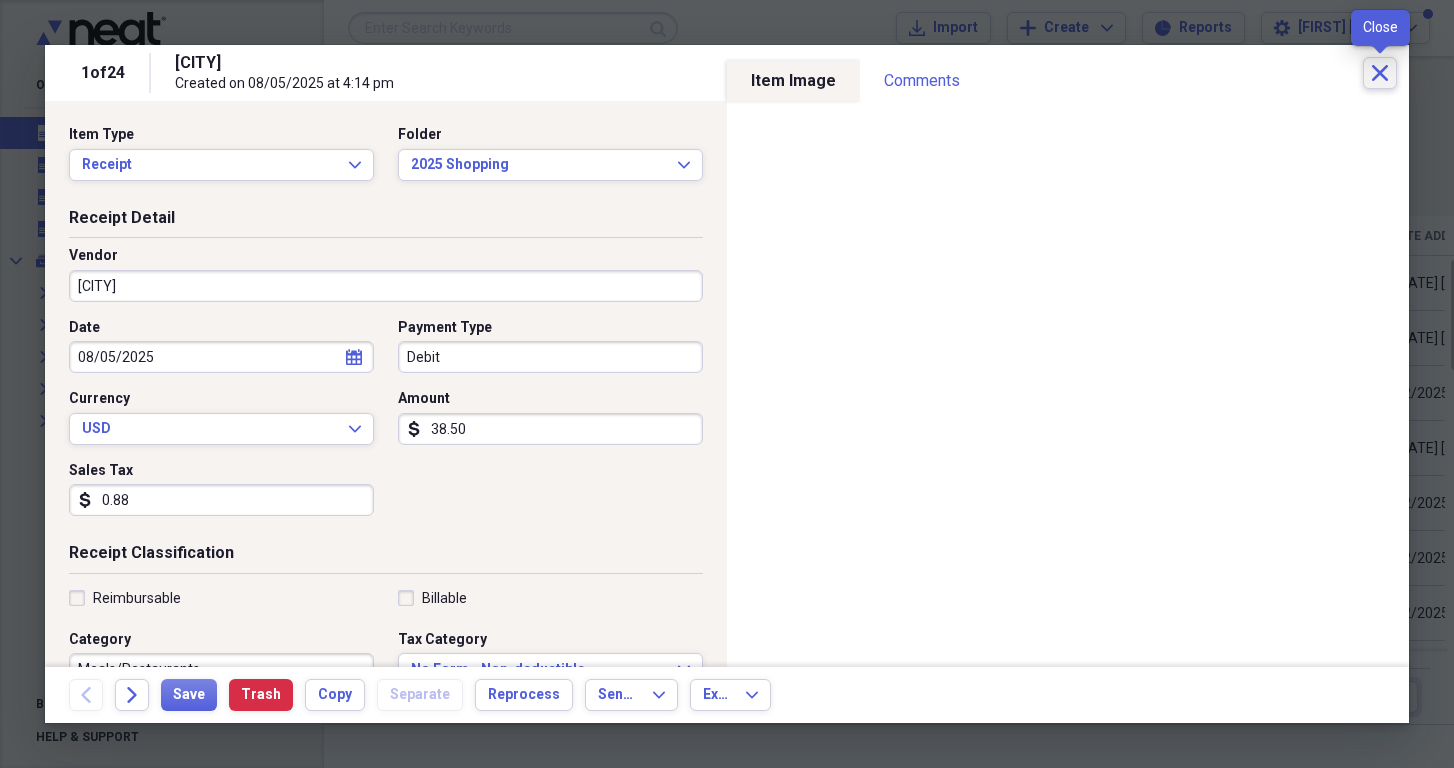 click 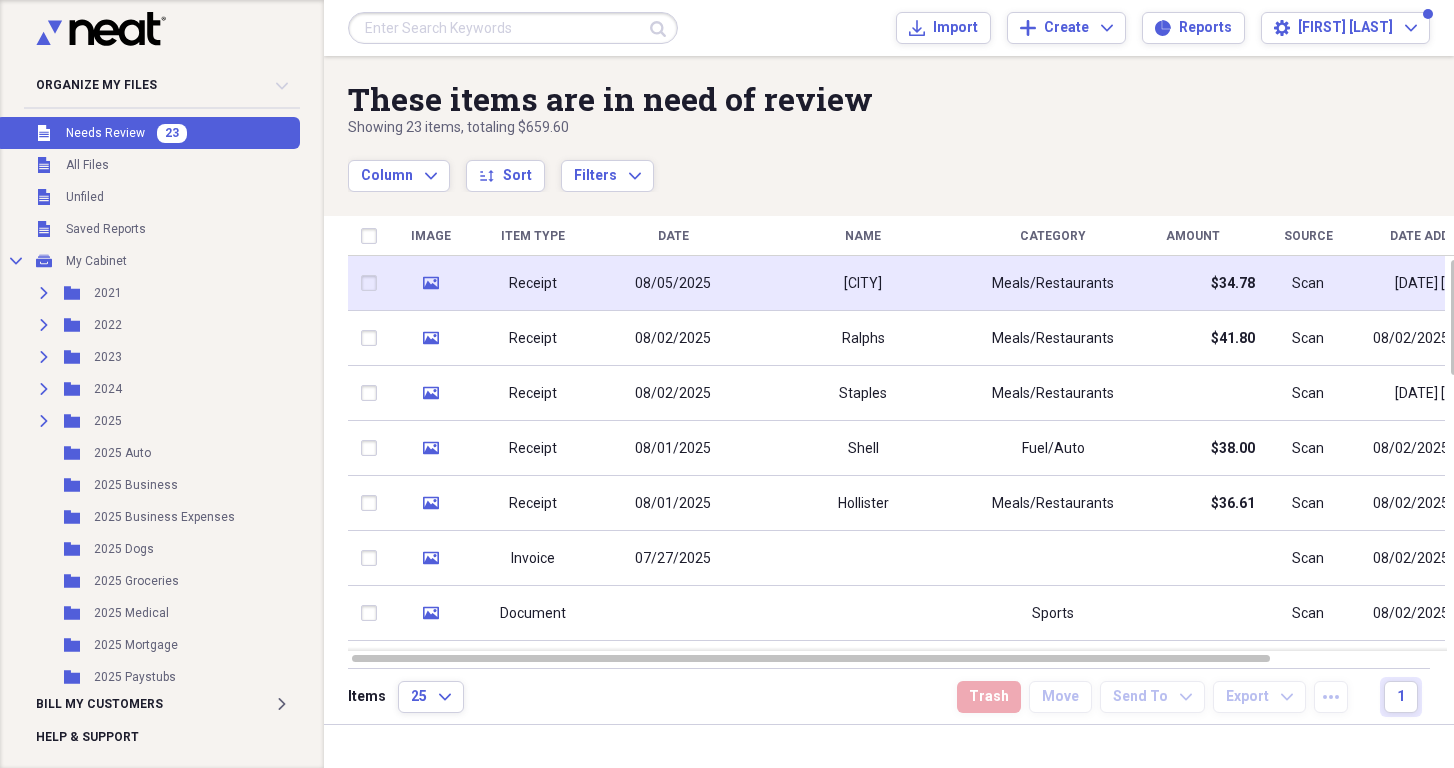 click on "[CITY]" at bounding box center [863, 283] 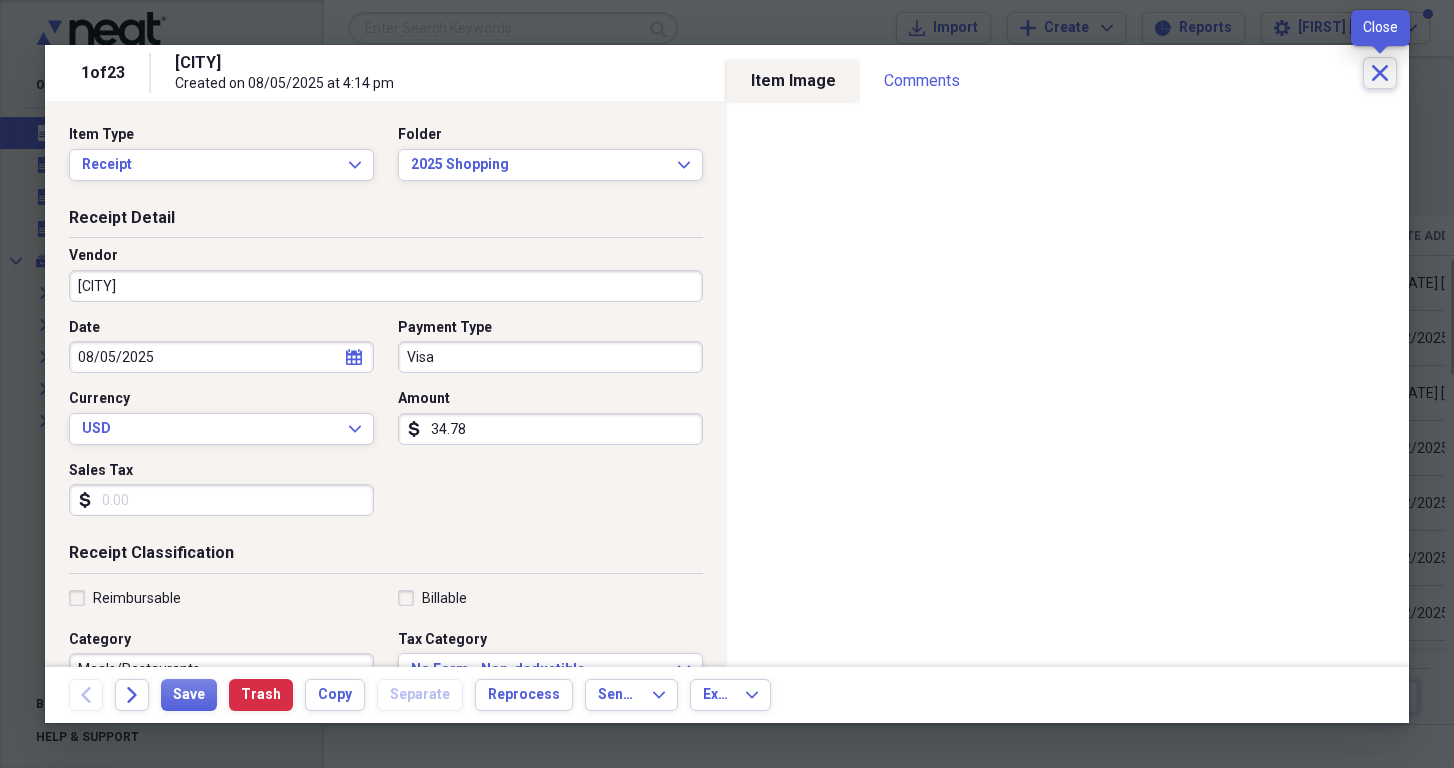 click on "Close" 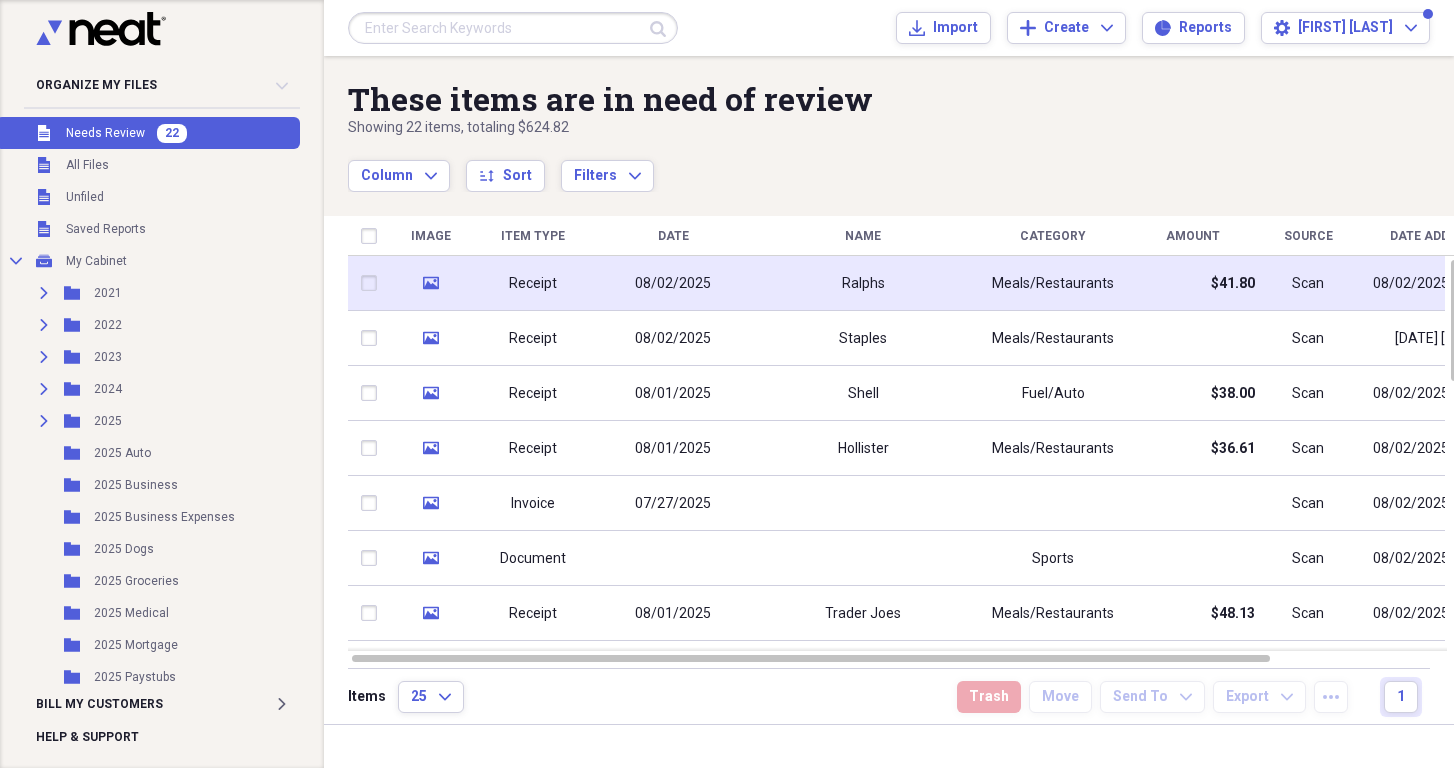 click on "Ralphs" at bounding box center [863, 283] 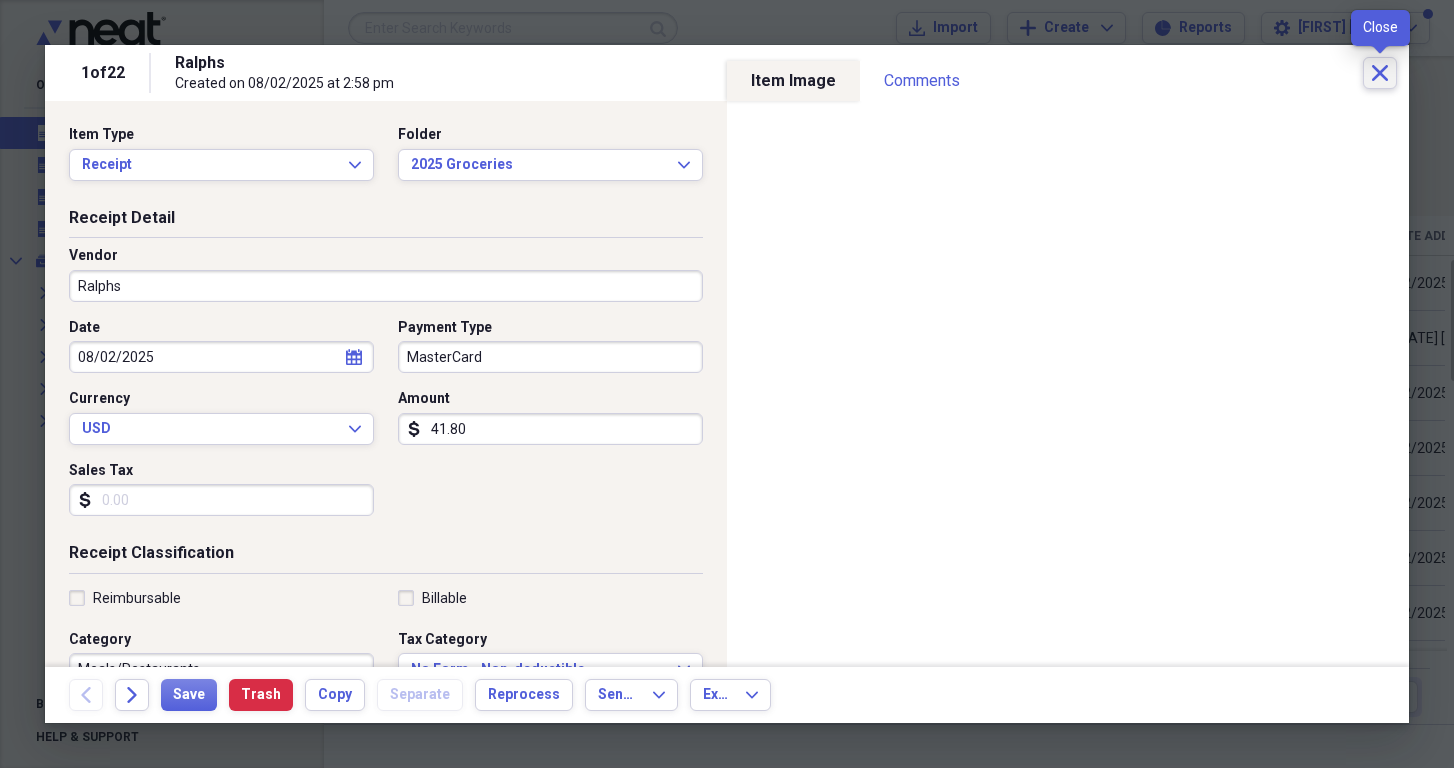 click on "Close" at bounding box center (1380, 73) 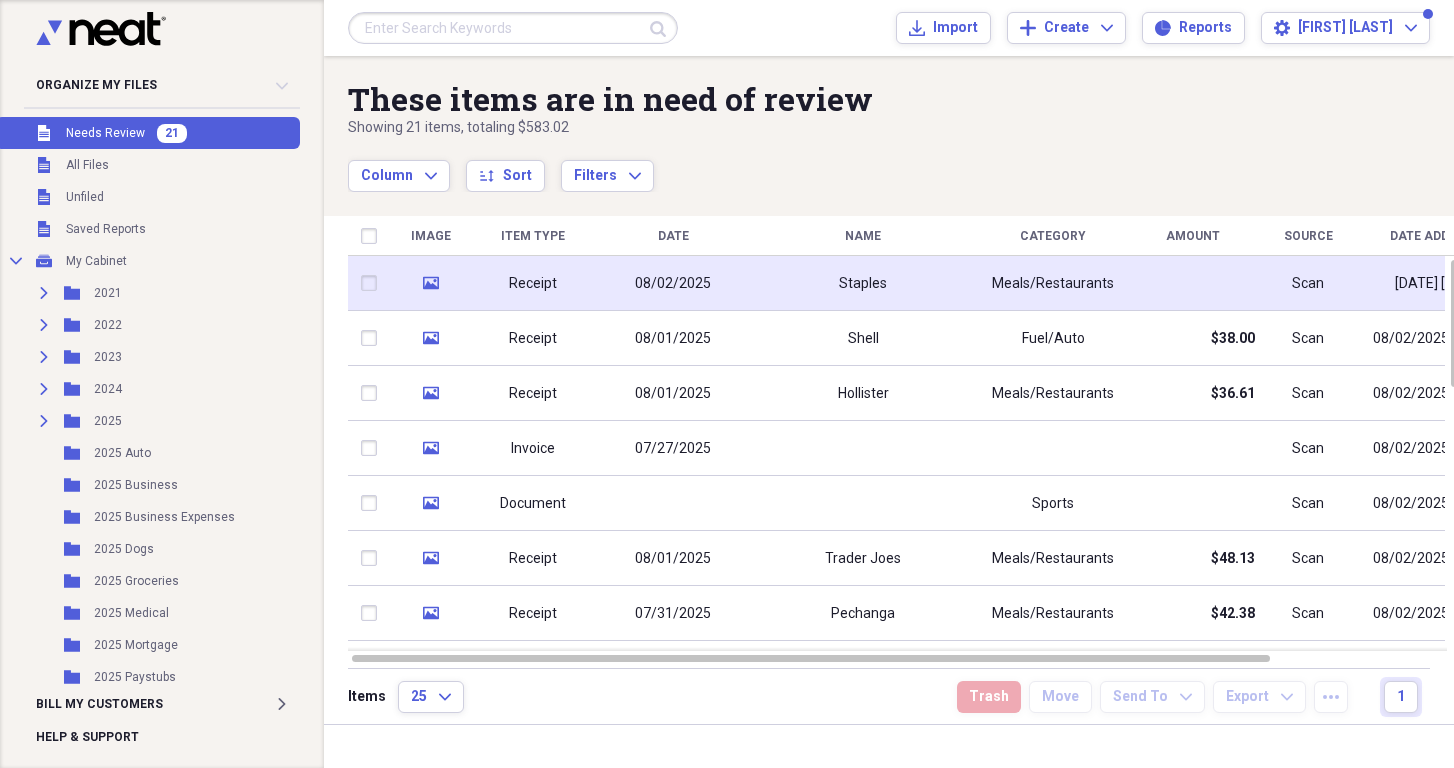 click on "Staples" at bounding box center (863, 283) 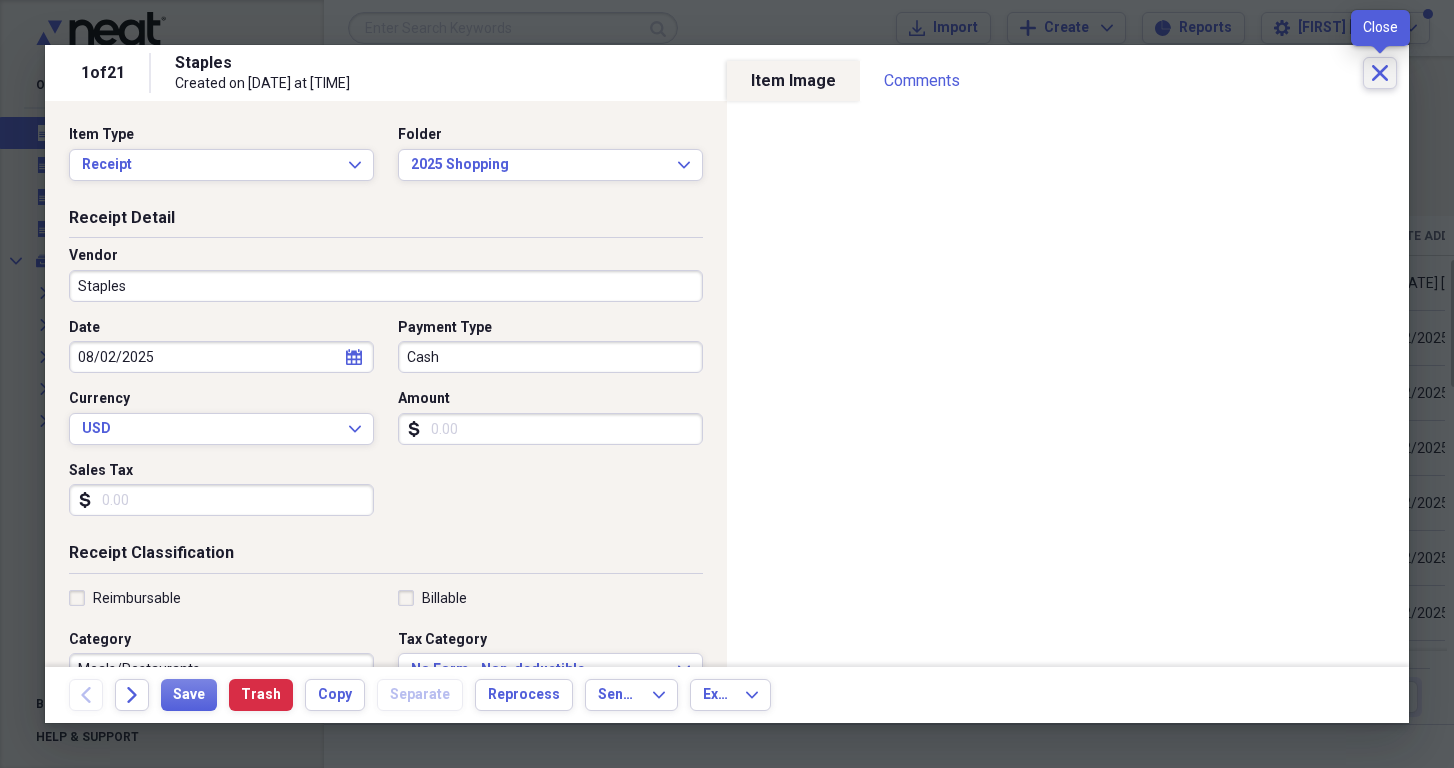 click on "Close" 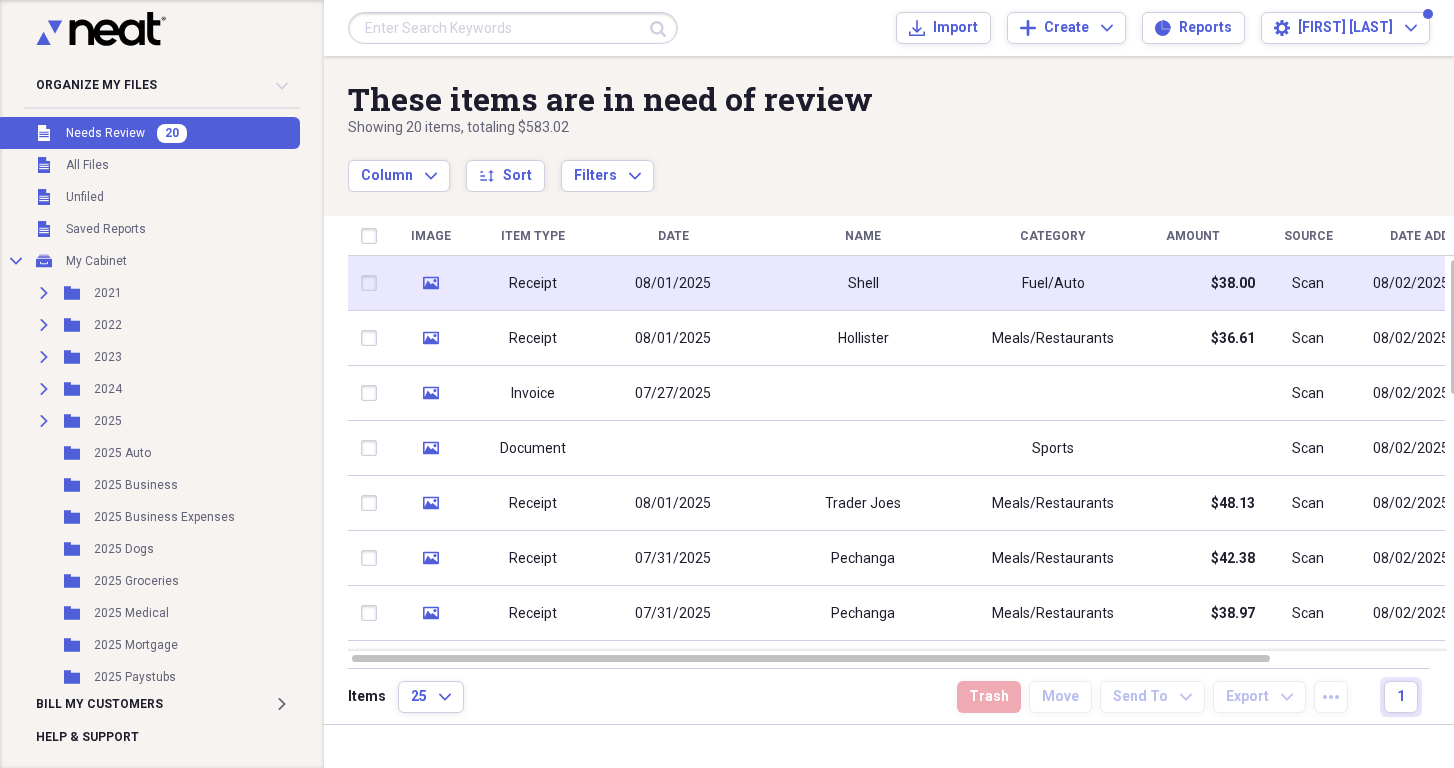 click on "Shell" at bounding box center (863, 283) 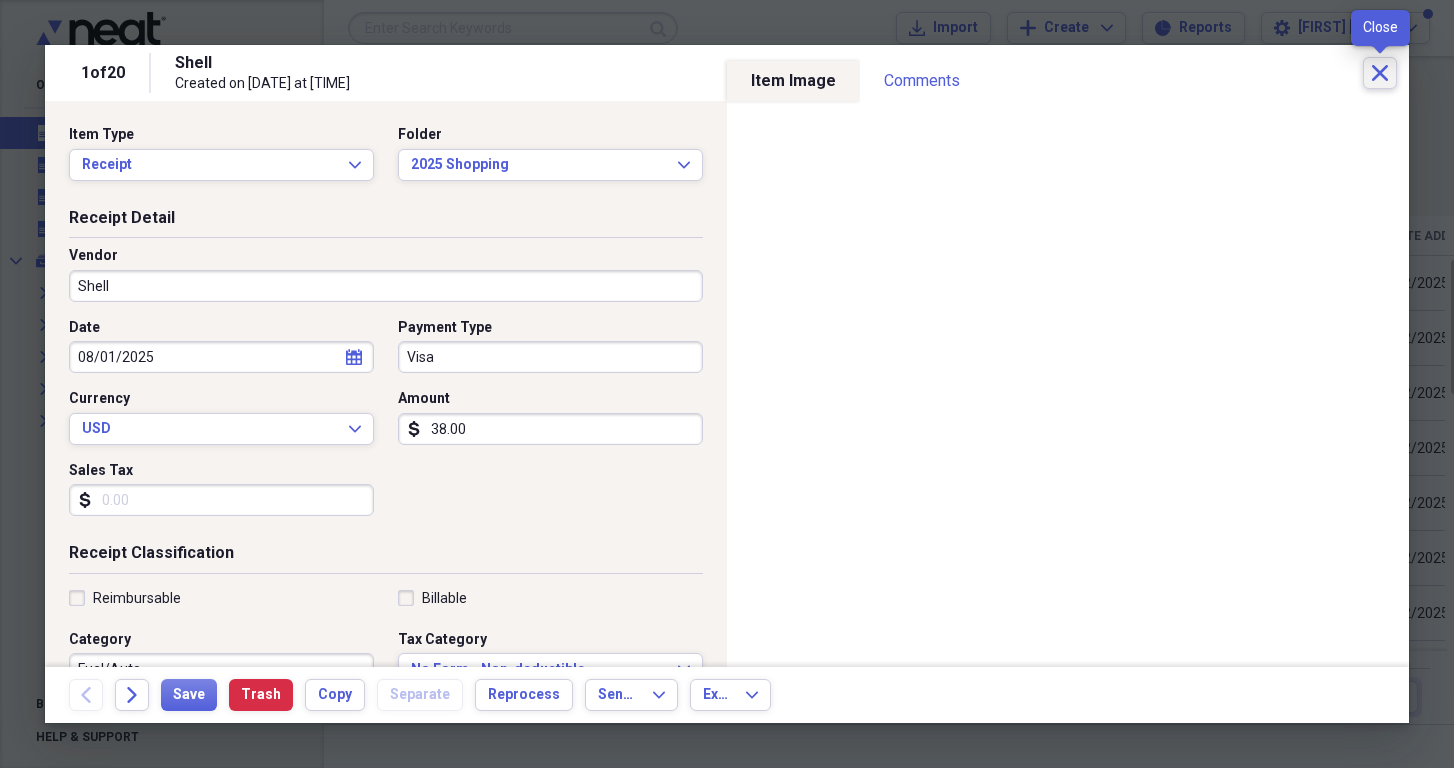 click 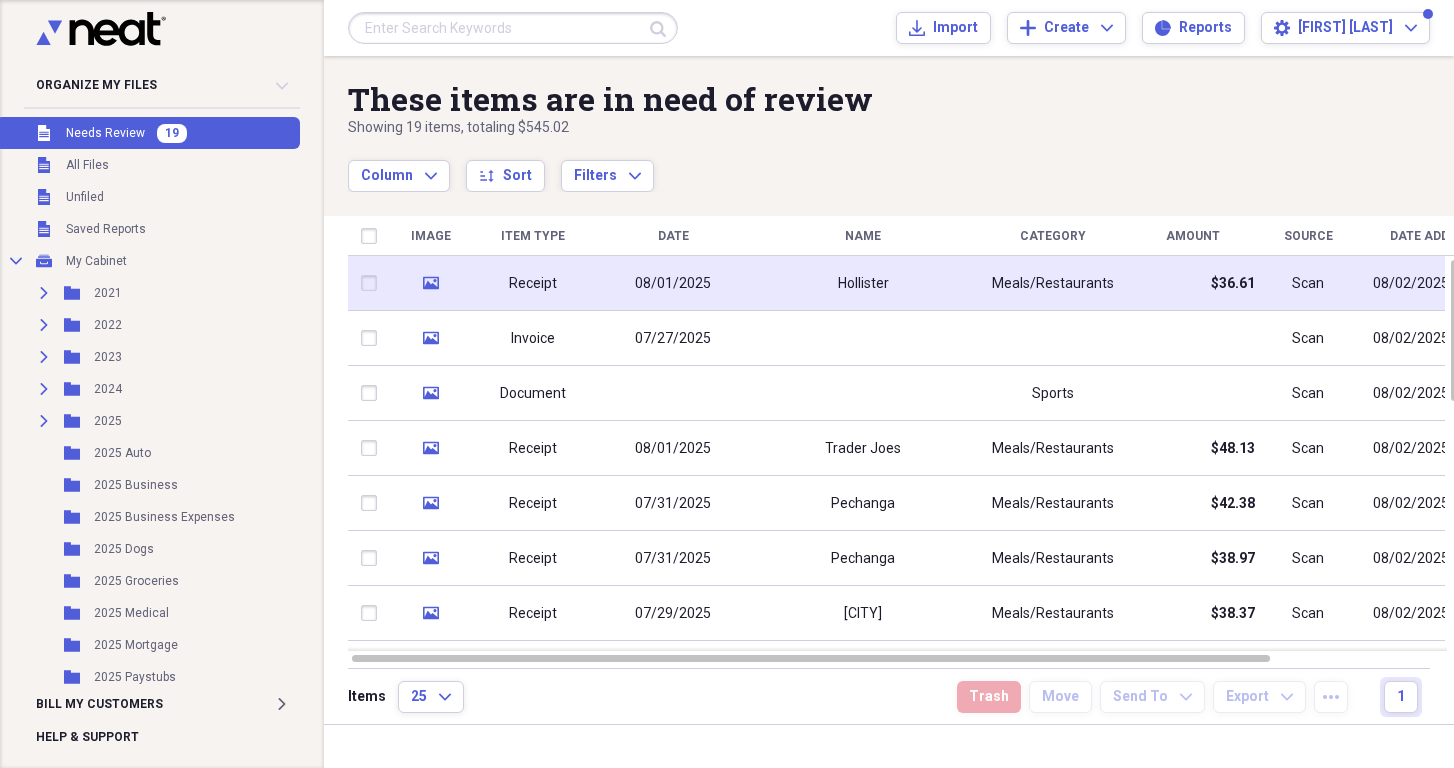 click on "Hollister" at bounding box center (863, 283) 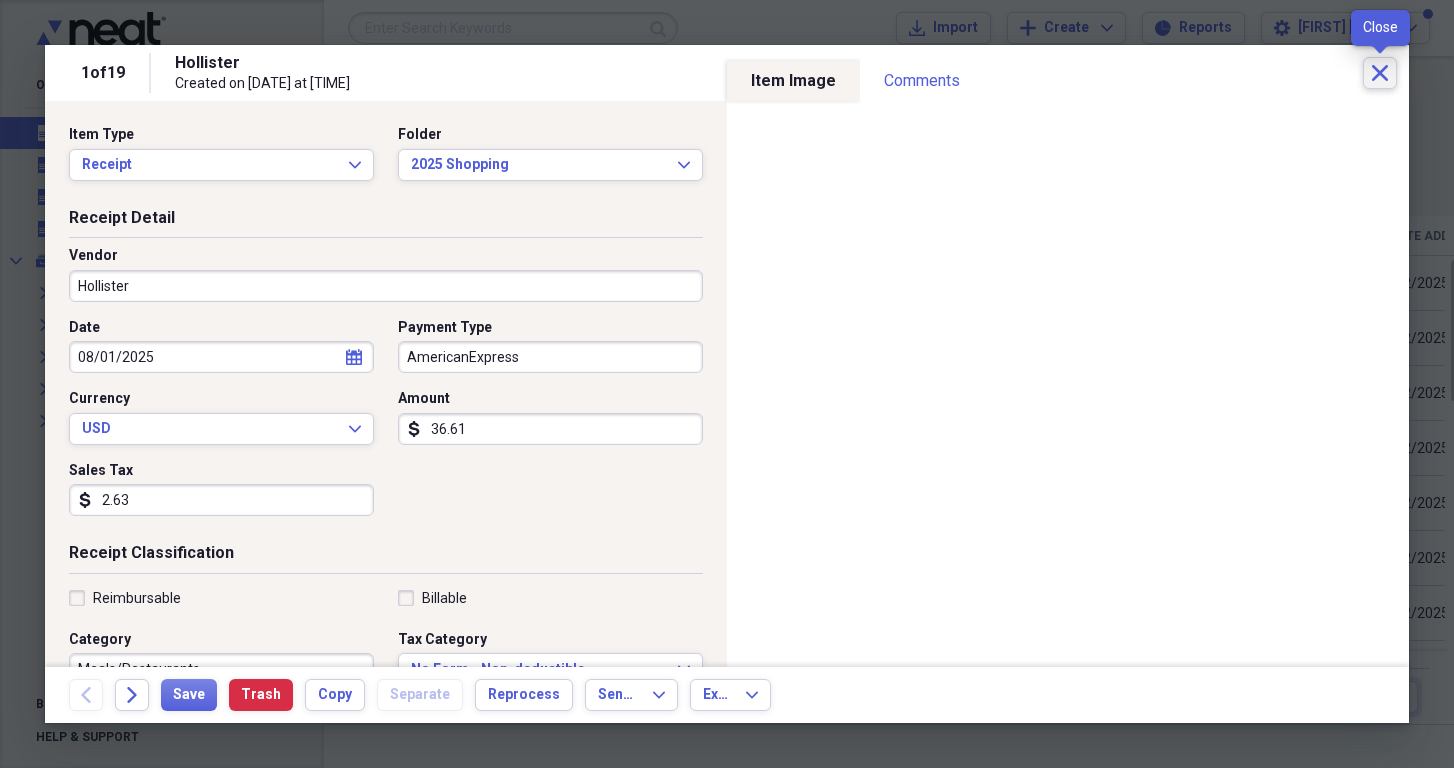 click on "Close" 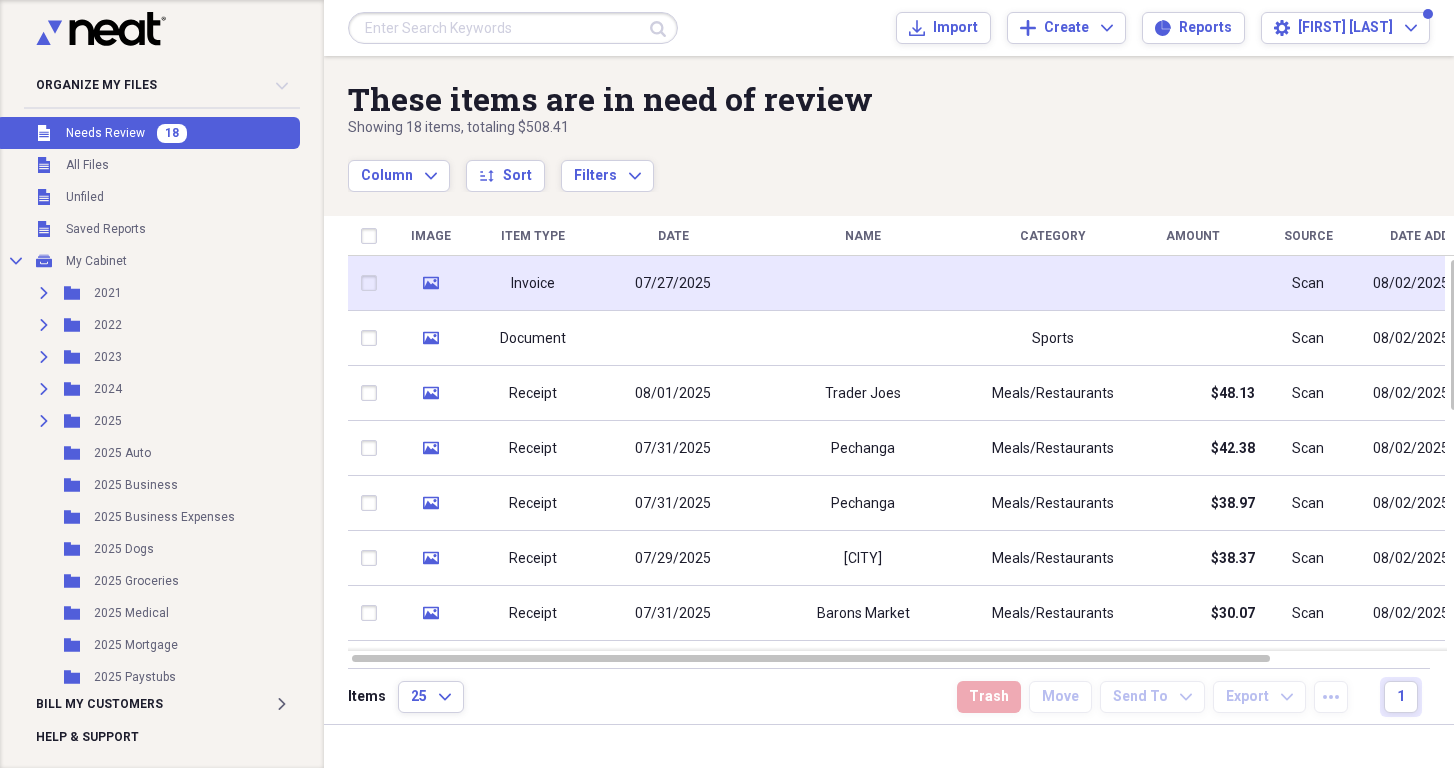 click at bounding box center (863, 283) 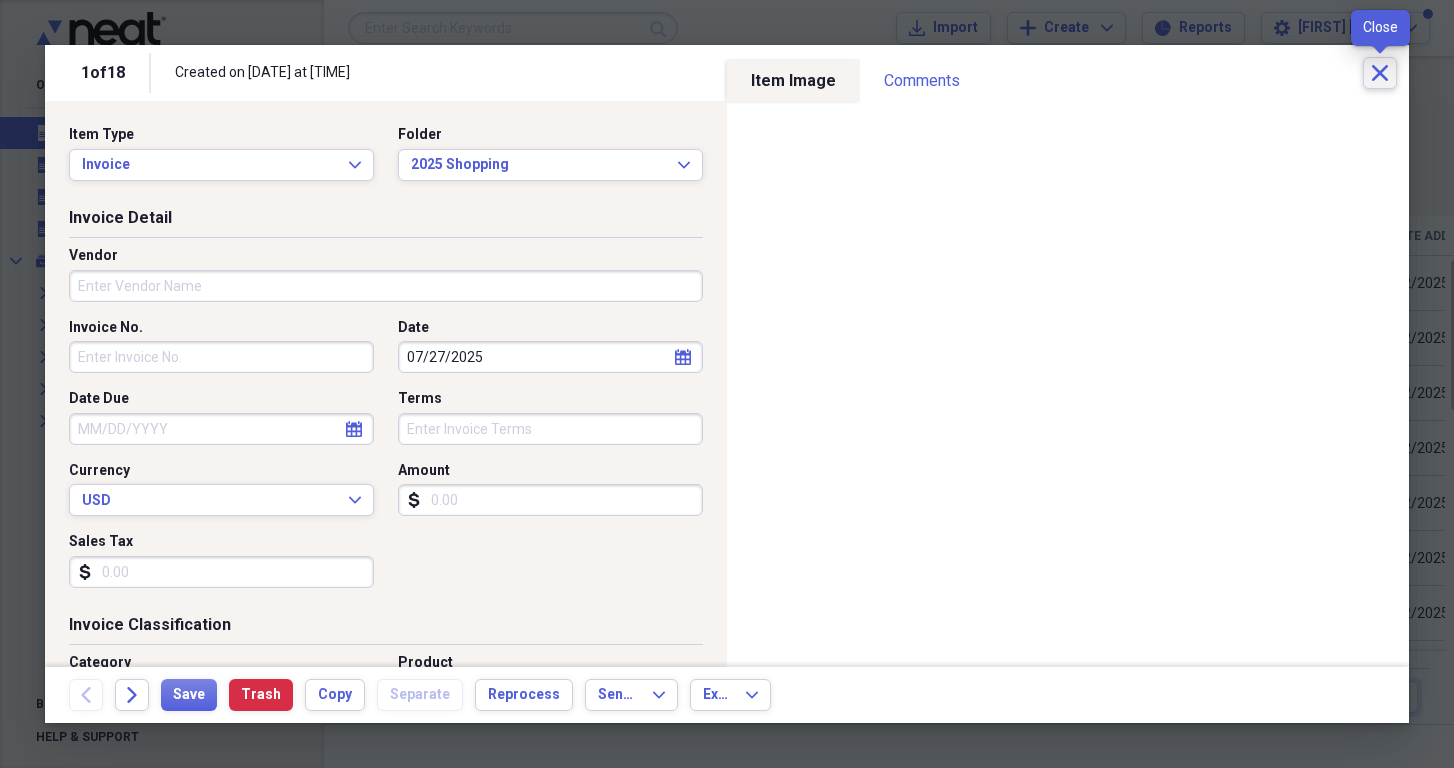 click 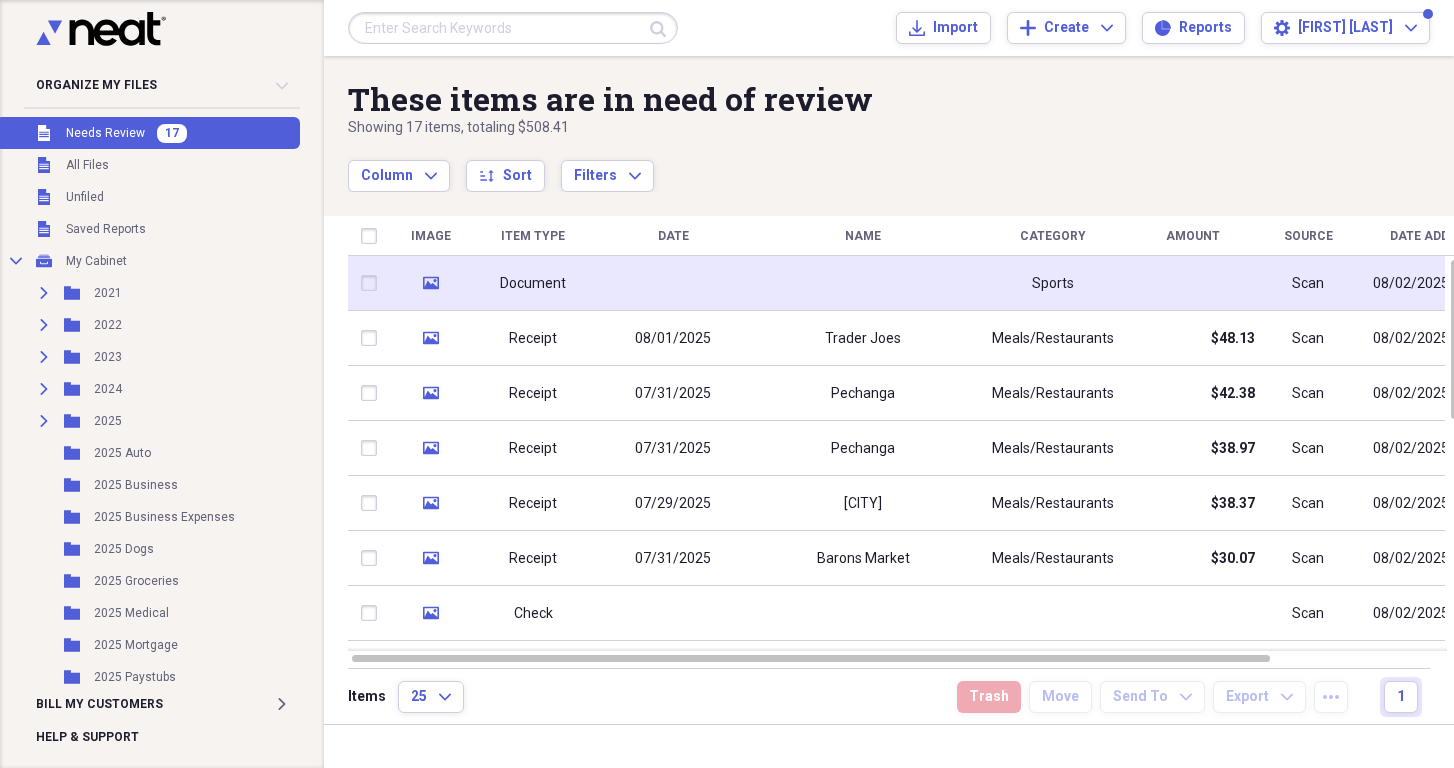 click at bounding box center [673, 283] 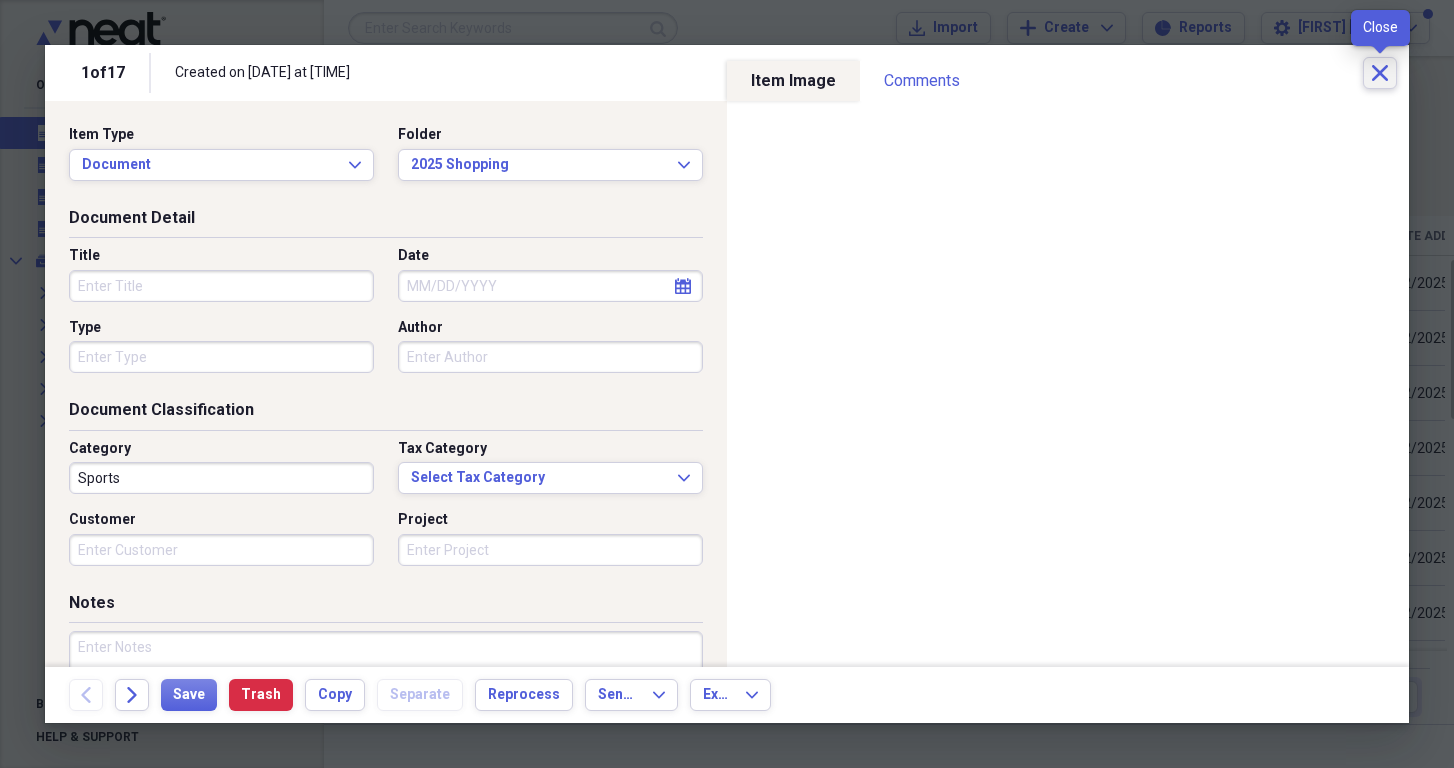 click on "Close" 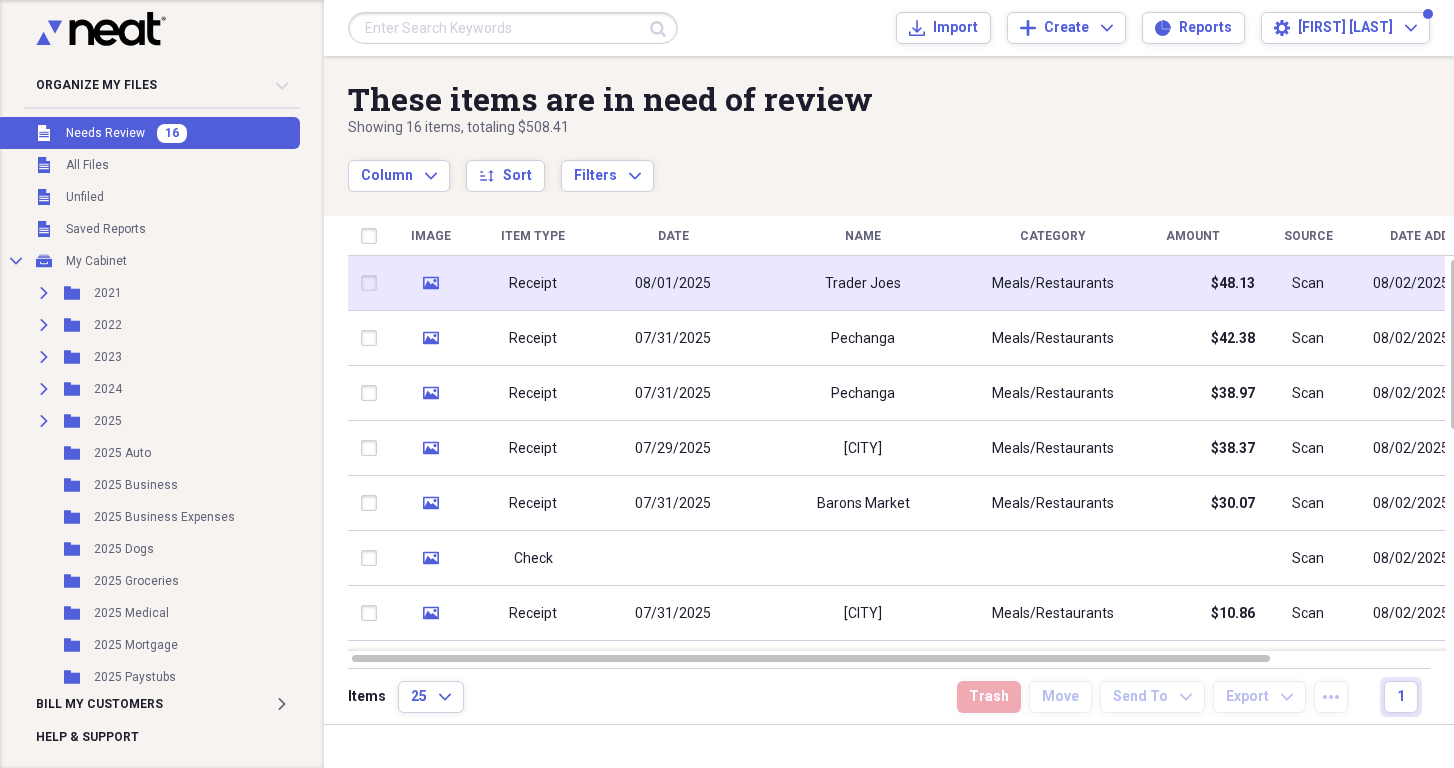 click on "Trader Joes" at bounding box center [863, 284] 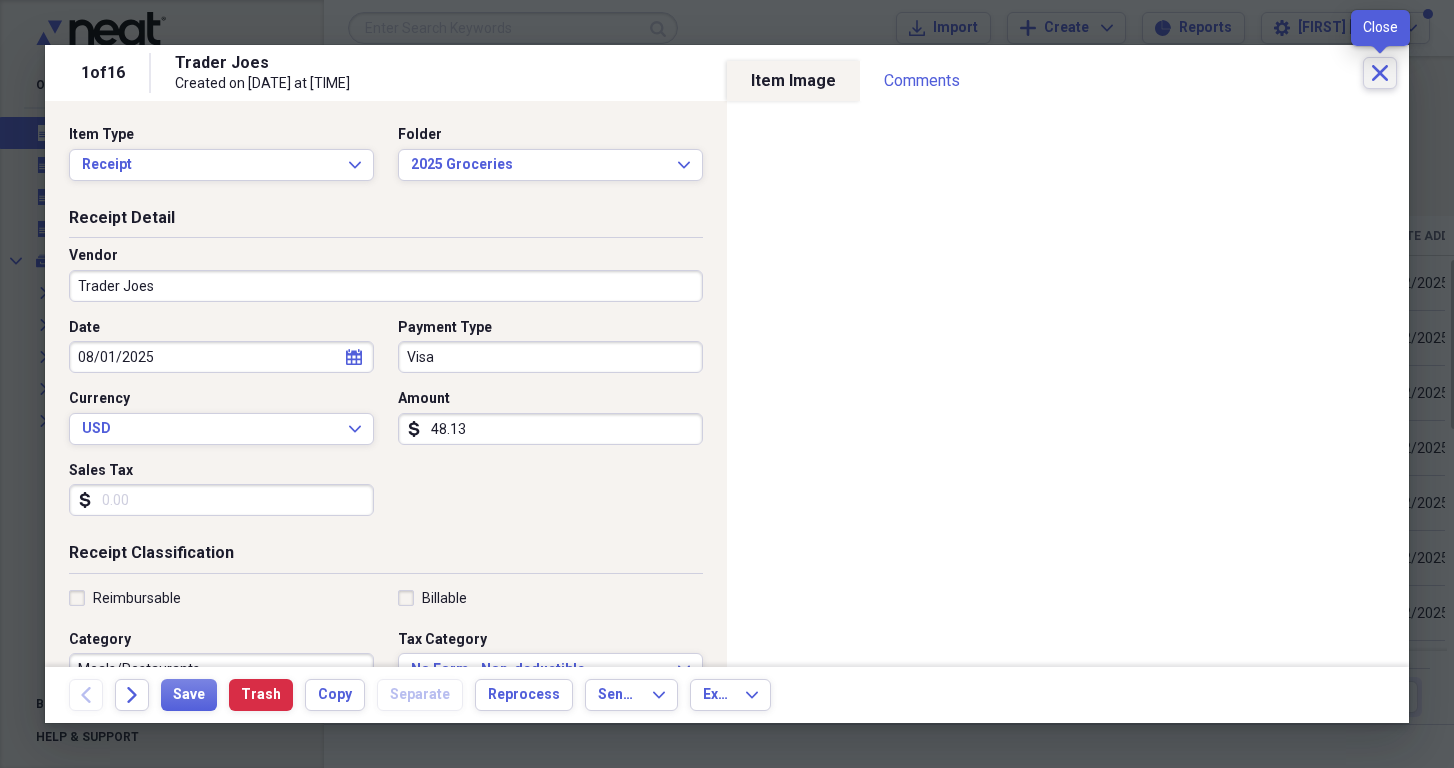 click 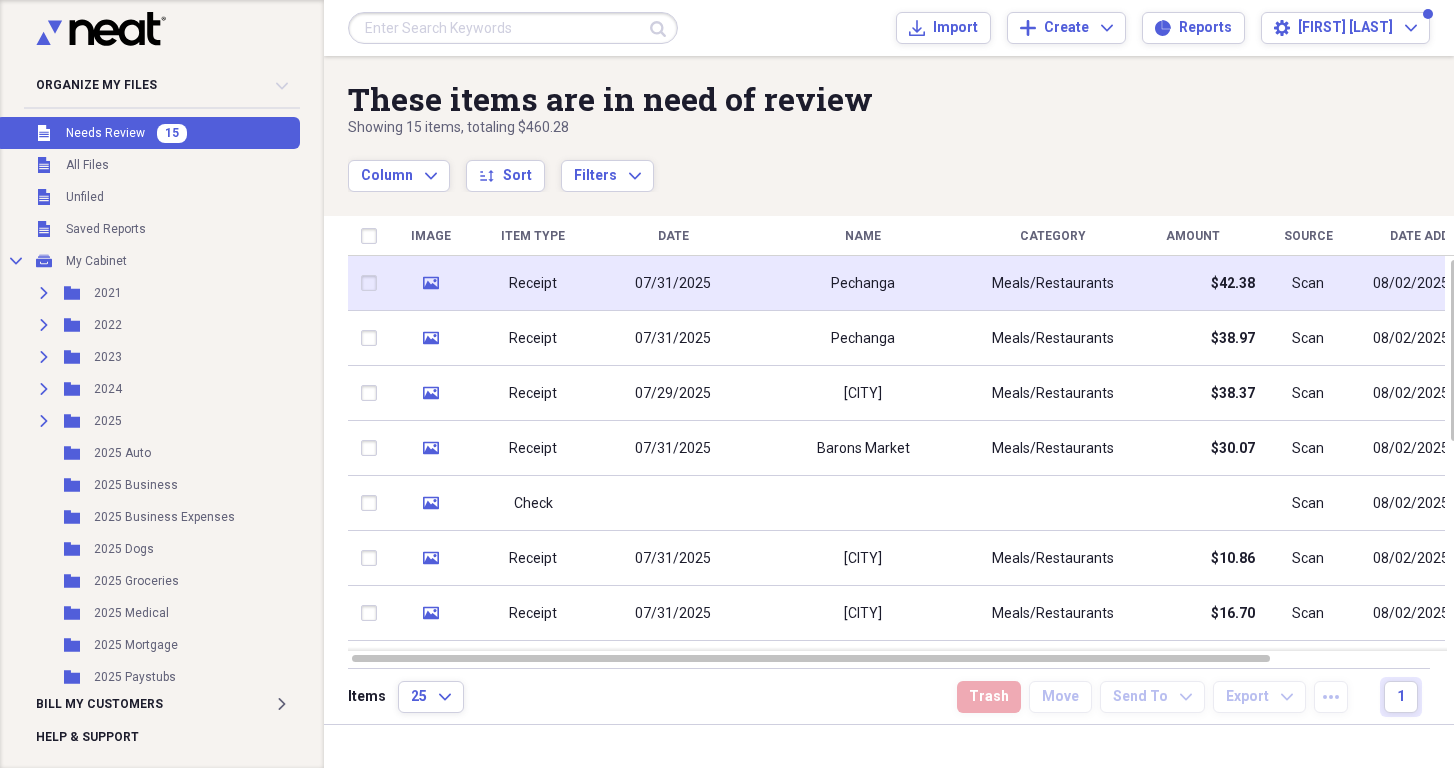 click on "Pechanga" at bounding box center [863, 284] 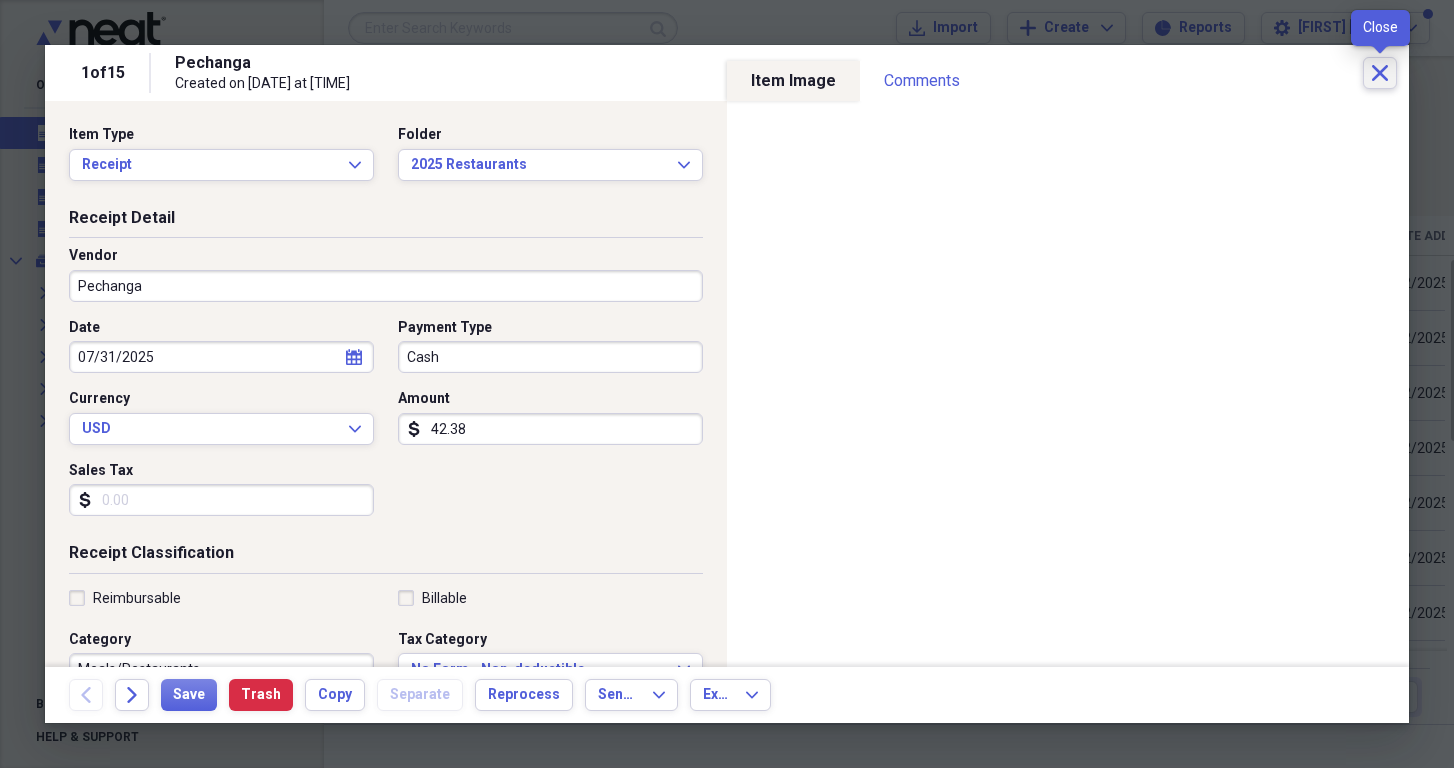 click on "Close" 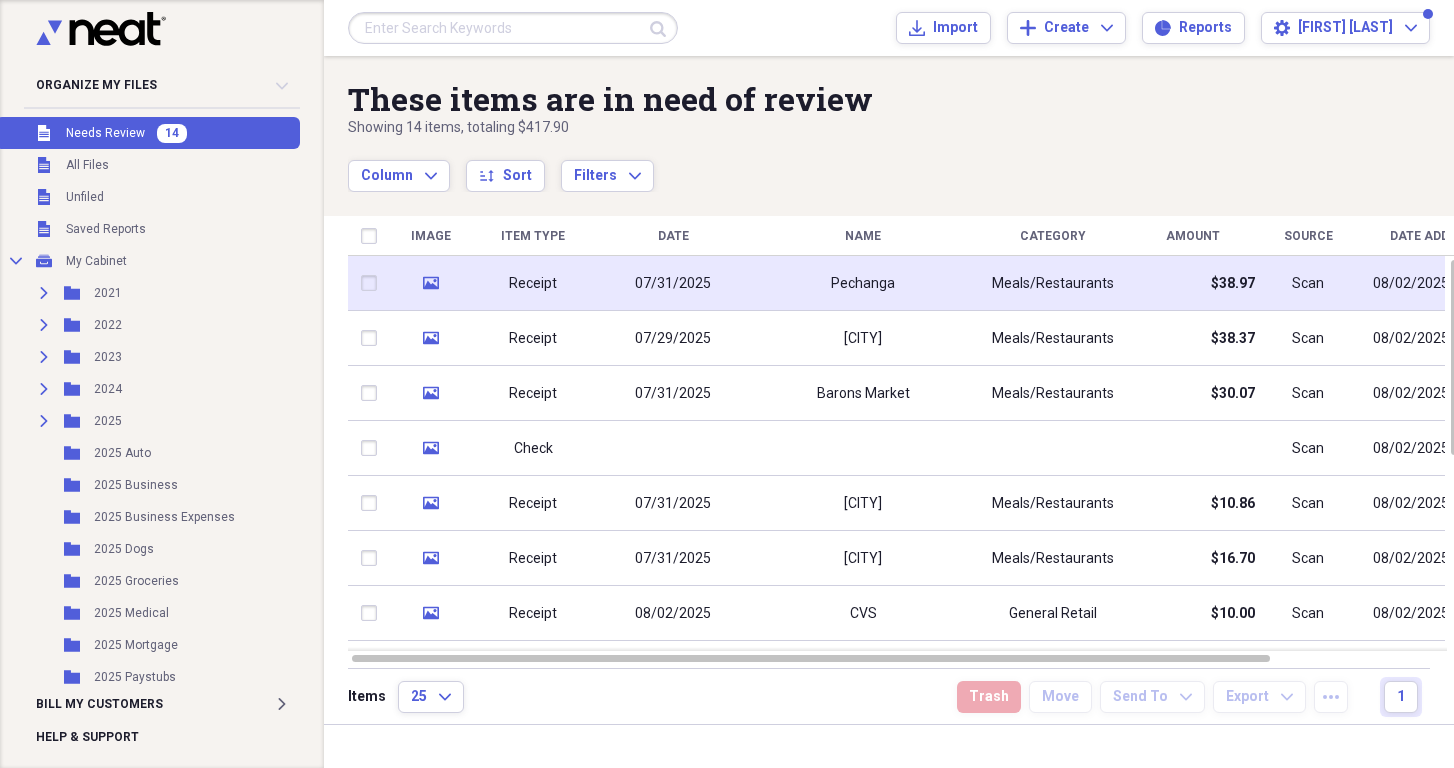 click on "Pechanga" at bounding box center [863, 283] 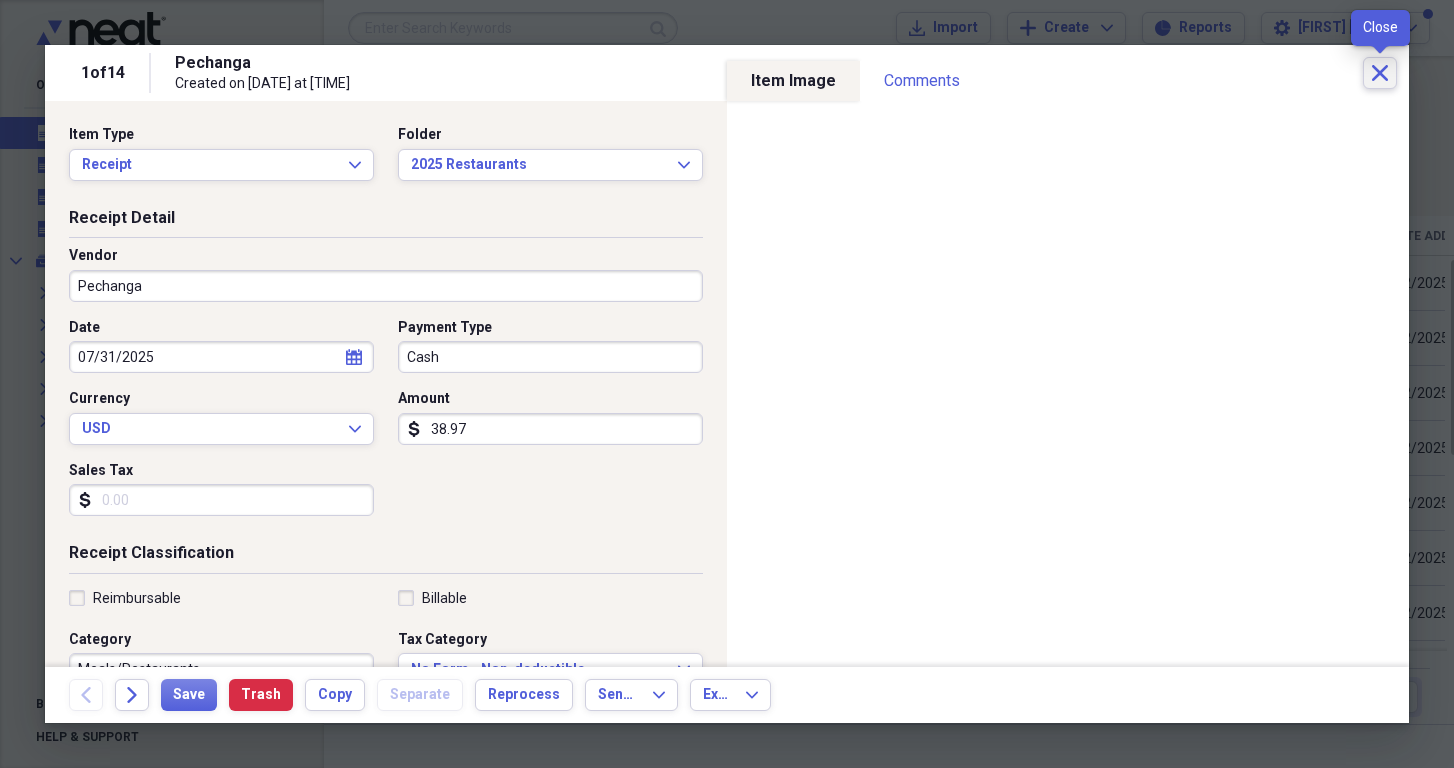 click on "Close" at bounding box center (1380, 73) 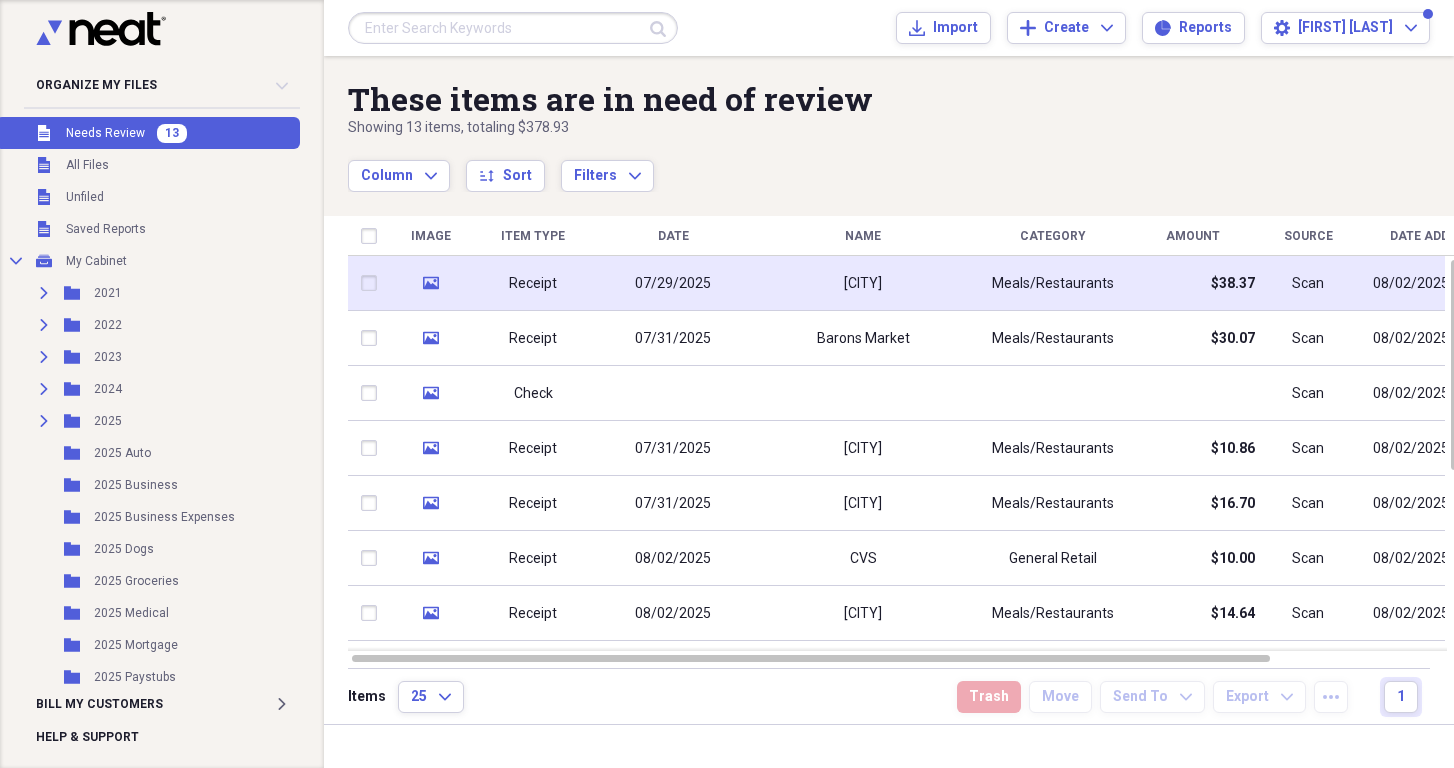 click on "[CITY]" at bounding box center (863, 283) 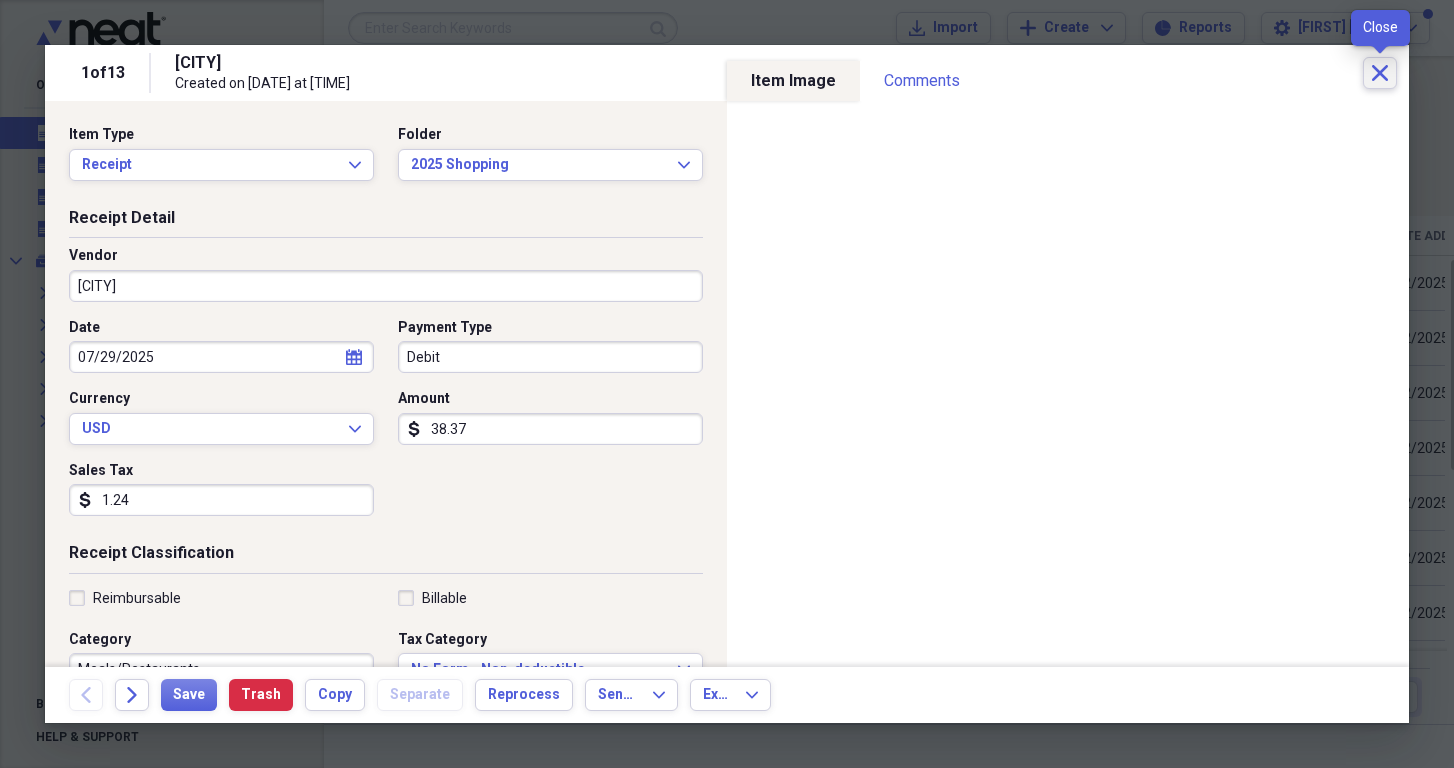 click on "Close" 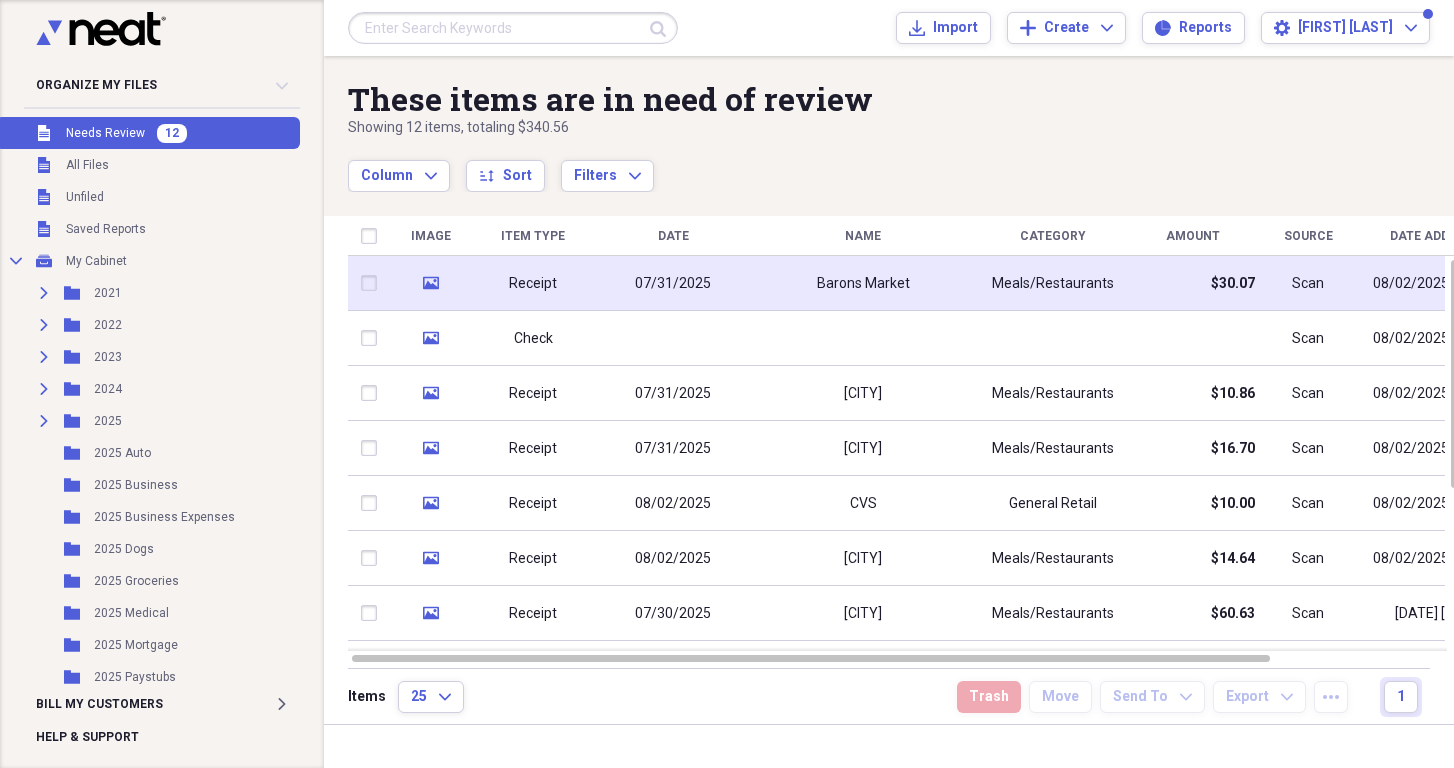 click on "Barons Market" at bounding box center (863, 284) 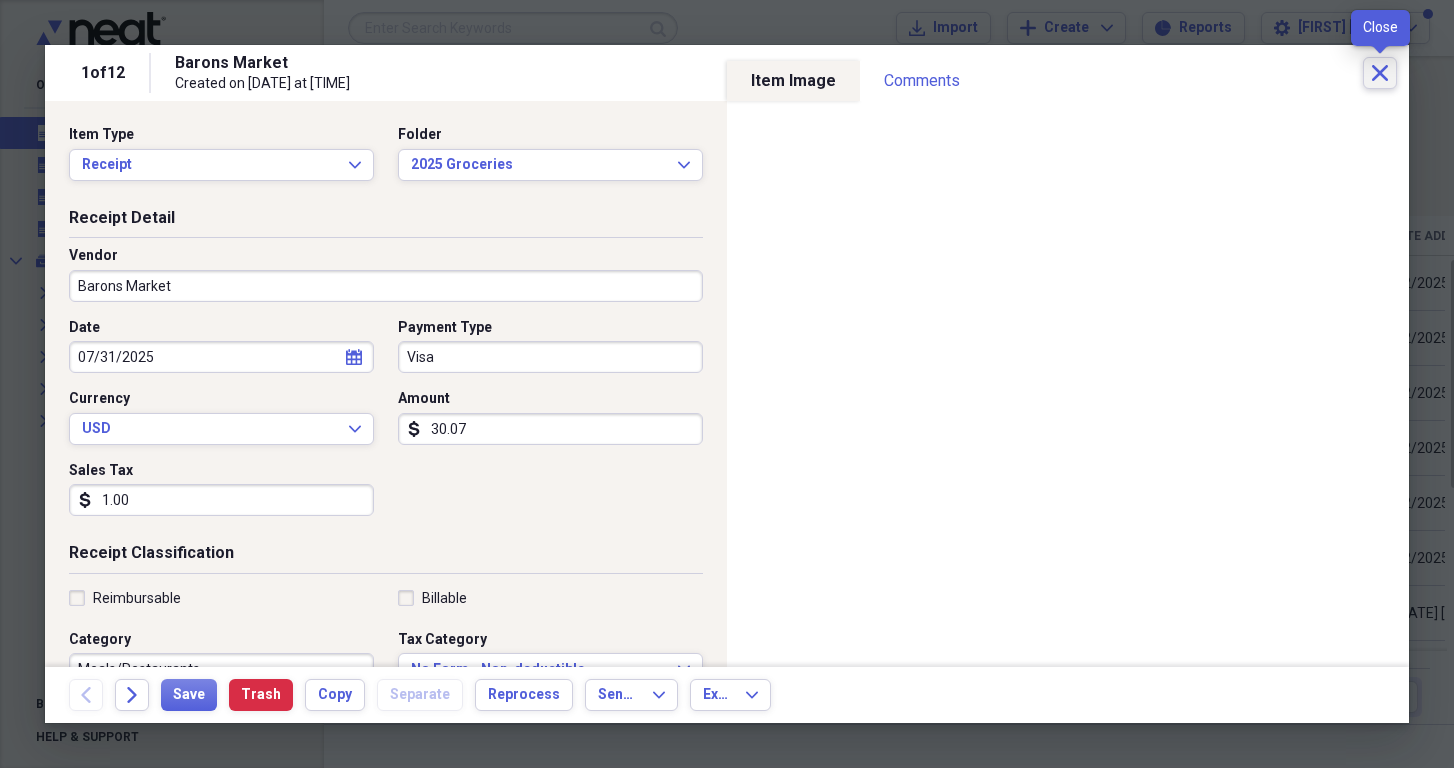 click on "Close" 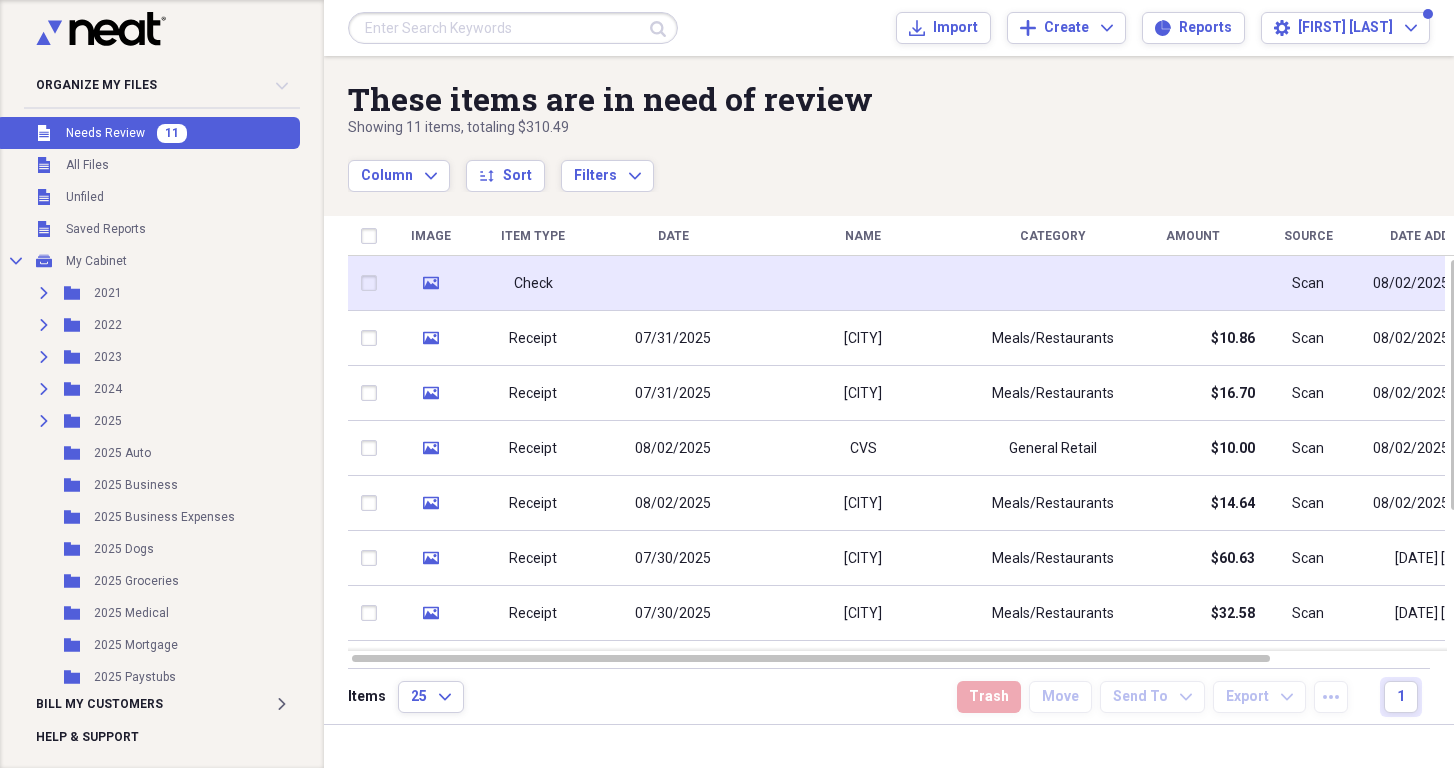 click at bounding box center (863, 283) 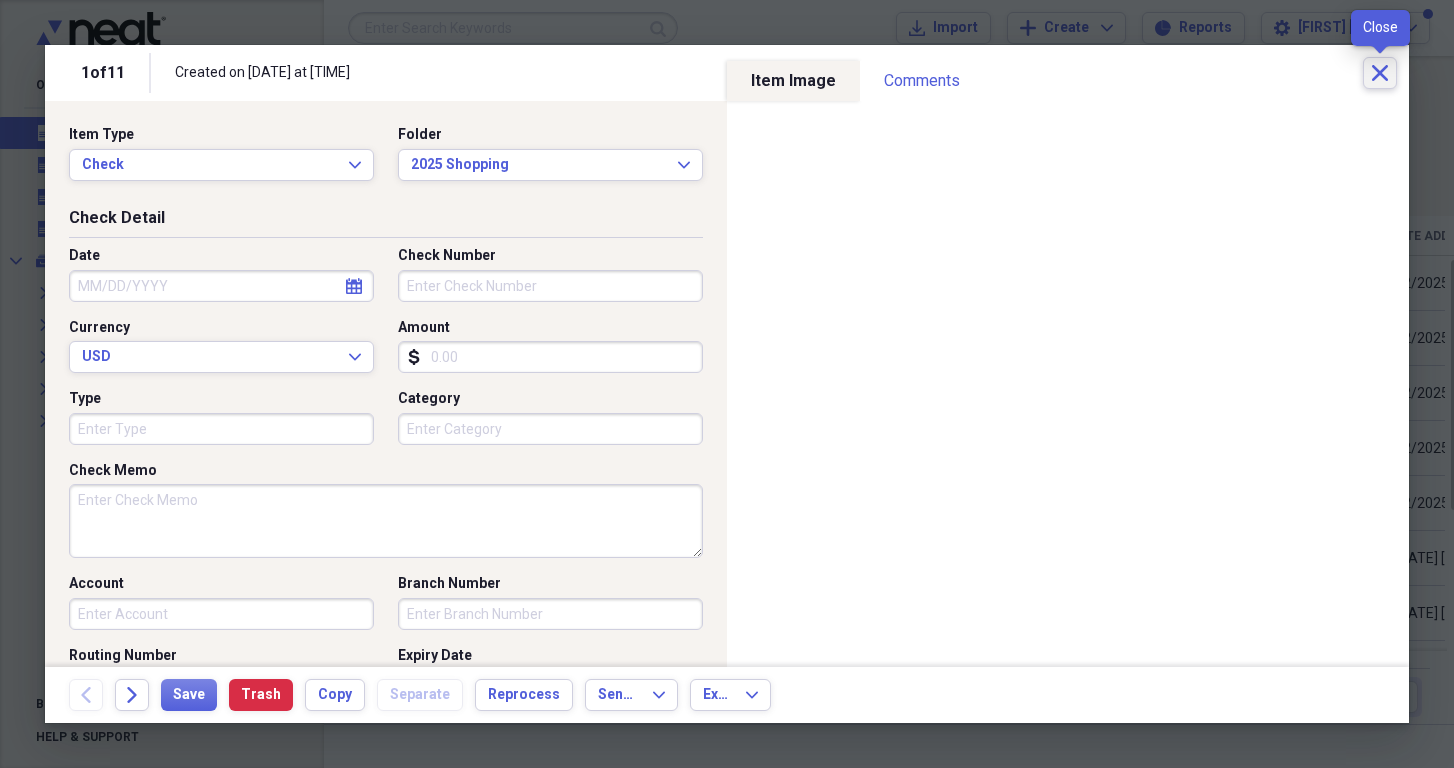click on "Close" 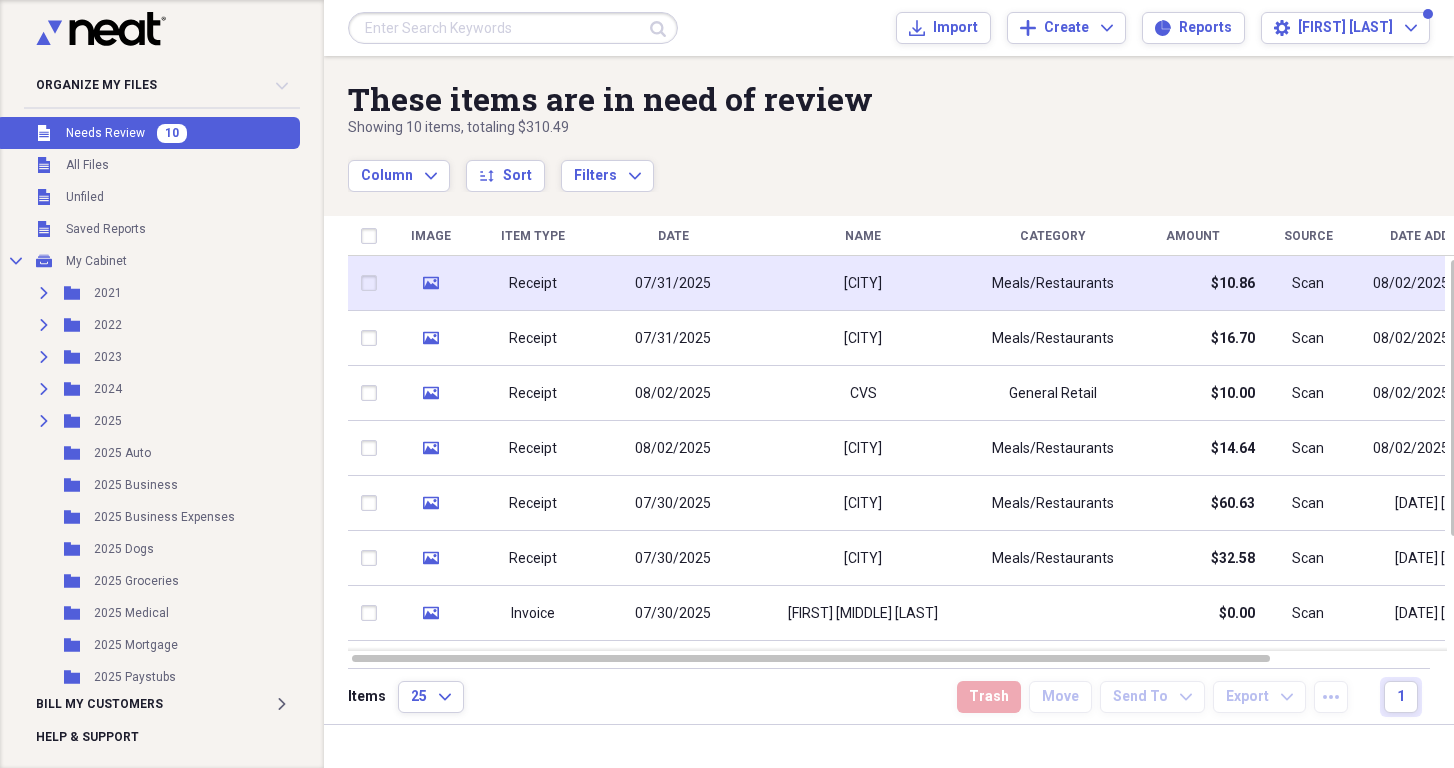 click on "[CITY]" at bounding box center [863, 283] 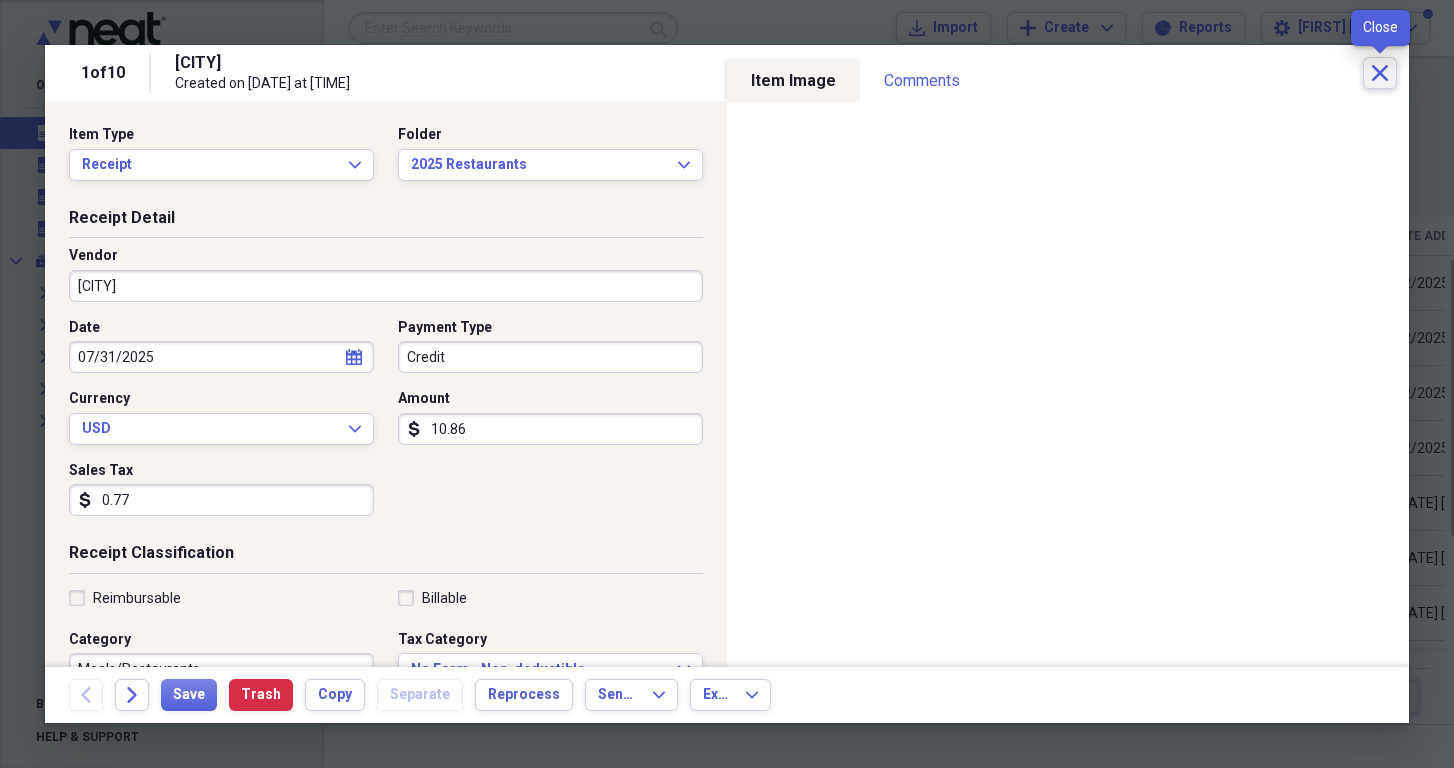 click 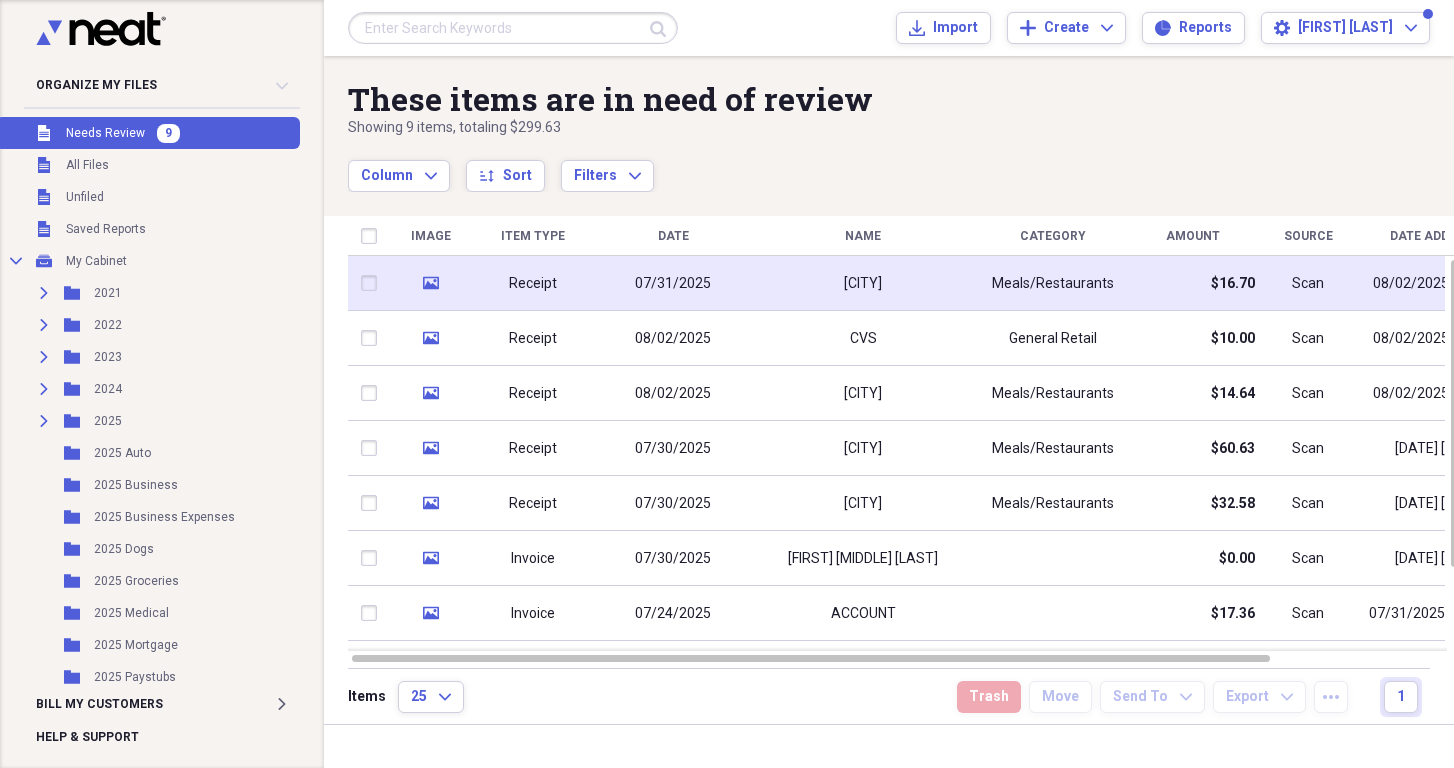 click on "[CITY]" at bounding box center [863, 283] 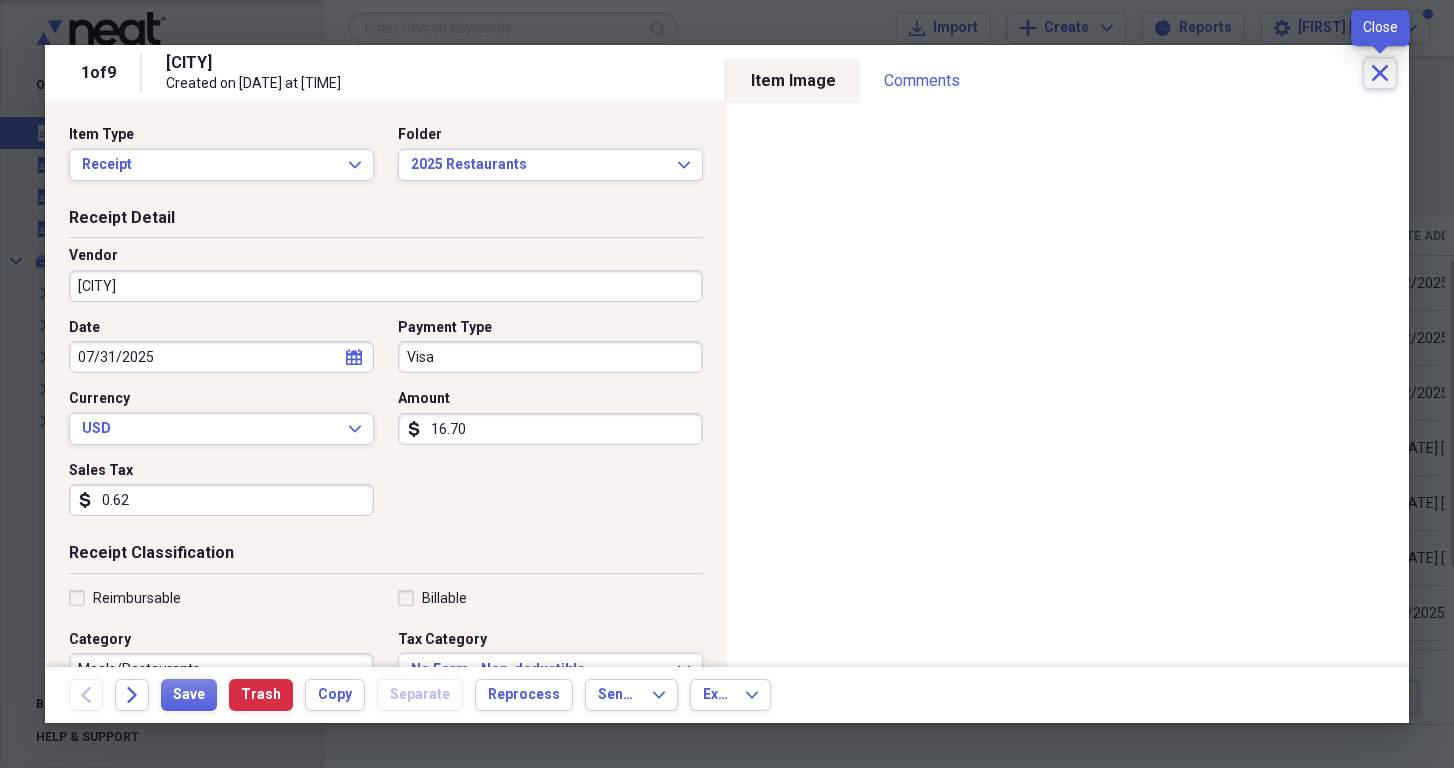 click on "Close" 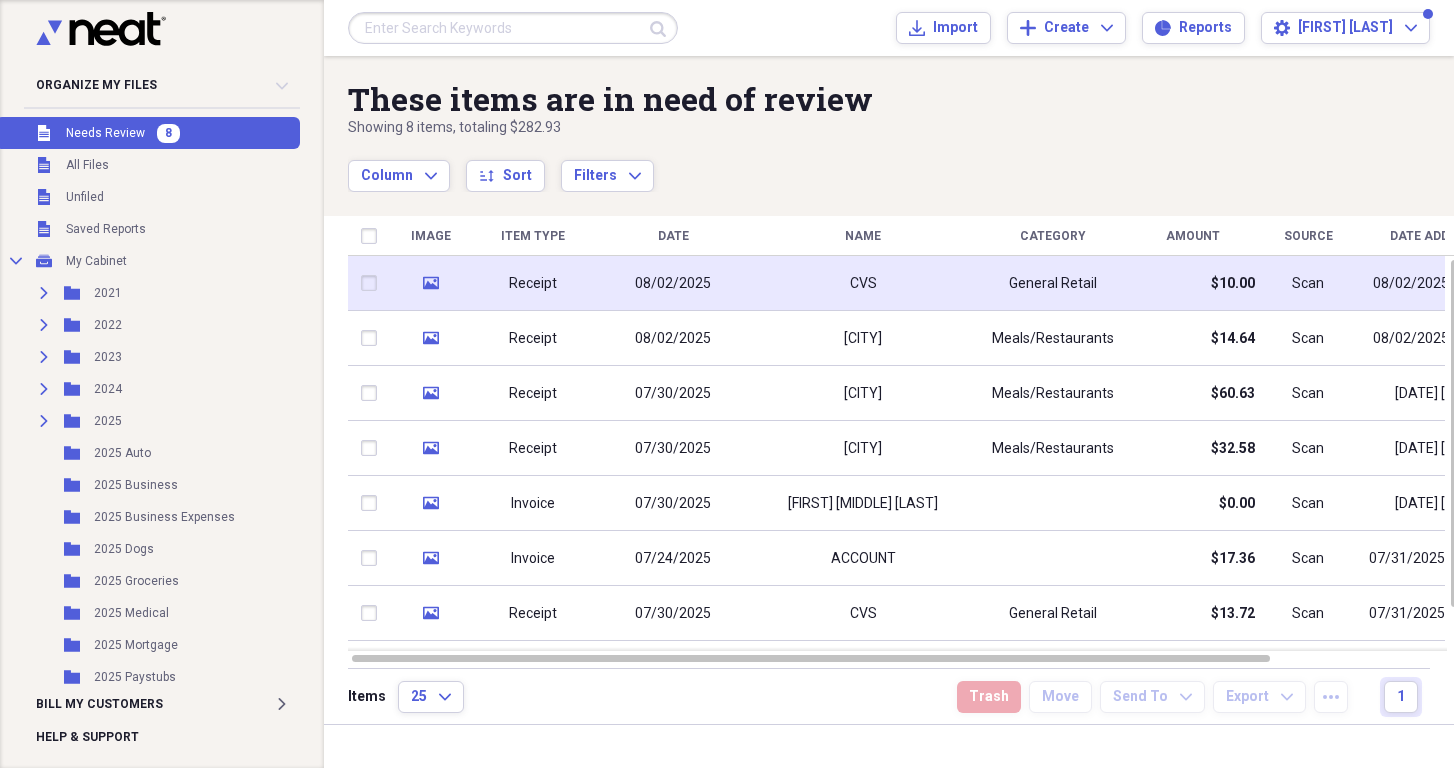 click on "CVS" at bounding box center [863, 284] 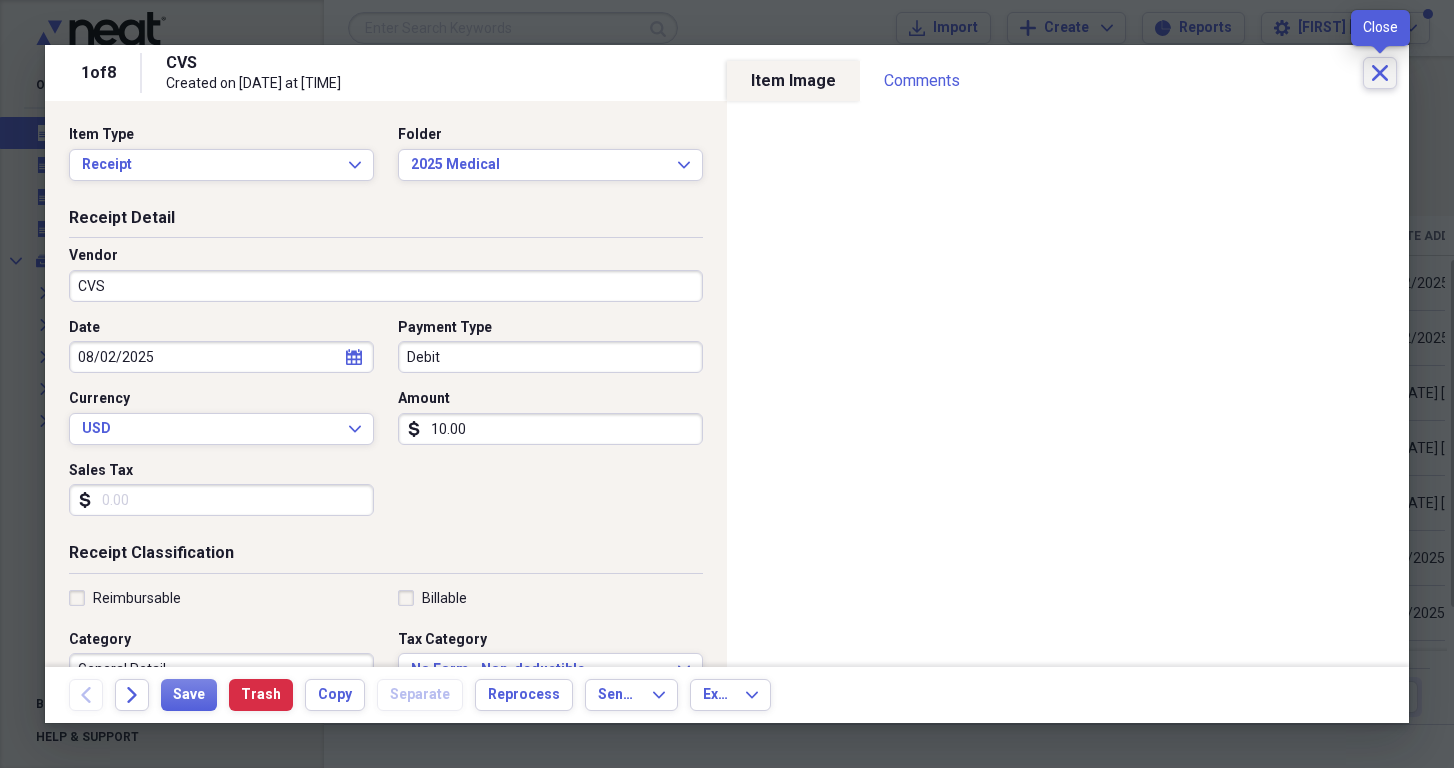 click on "Close" 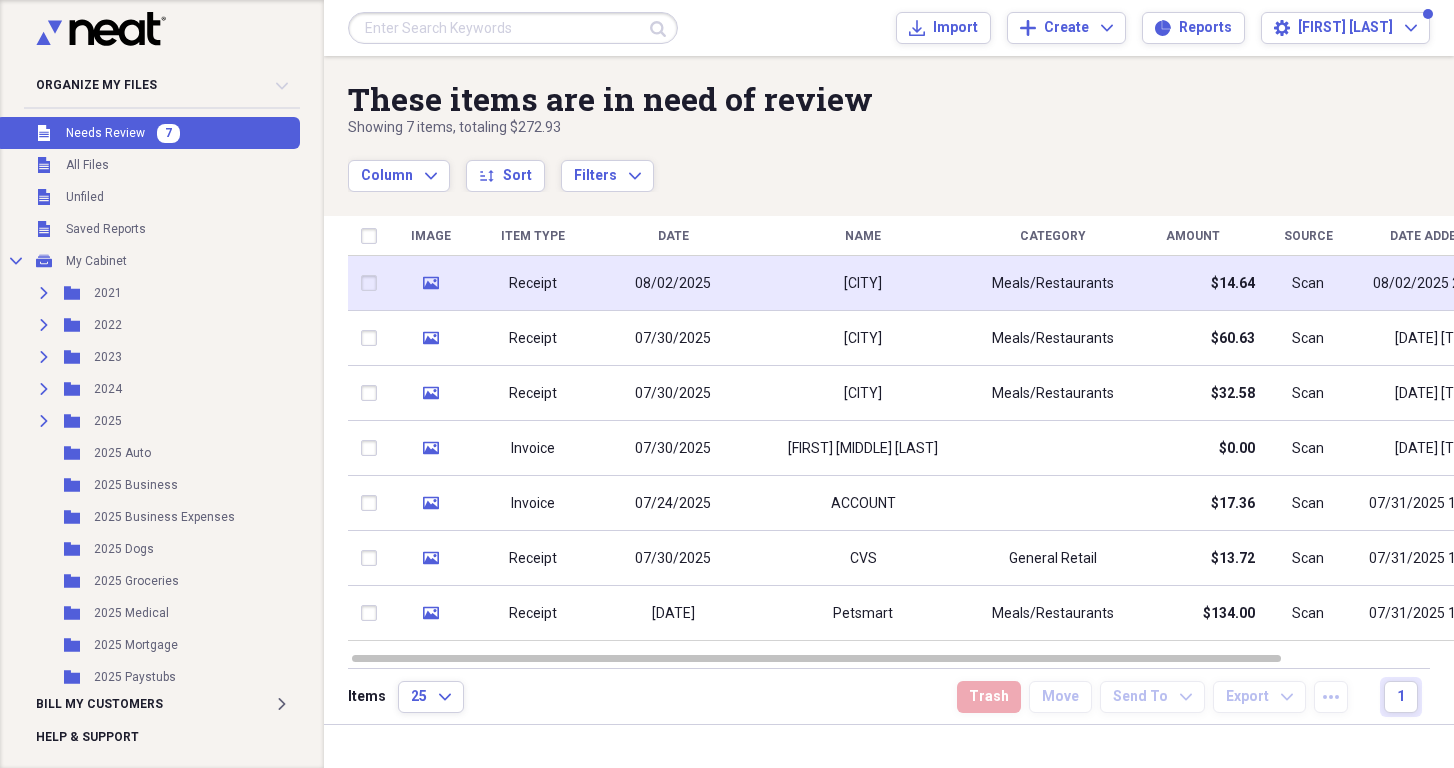 click on "[CITY]" at bounding box center [863, 283] 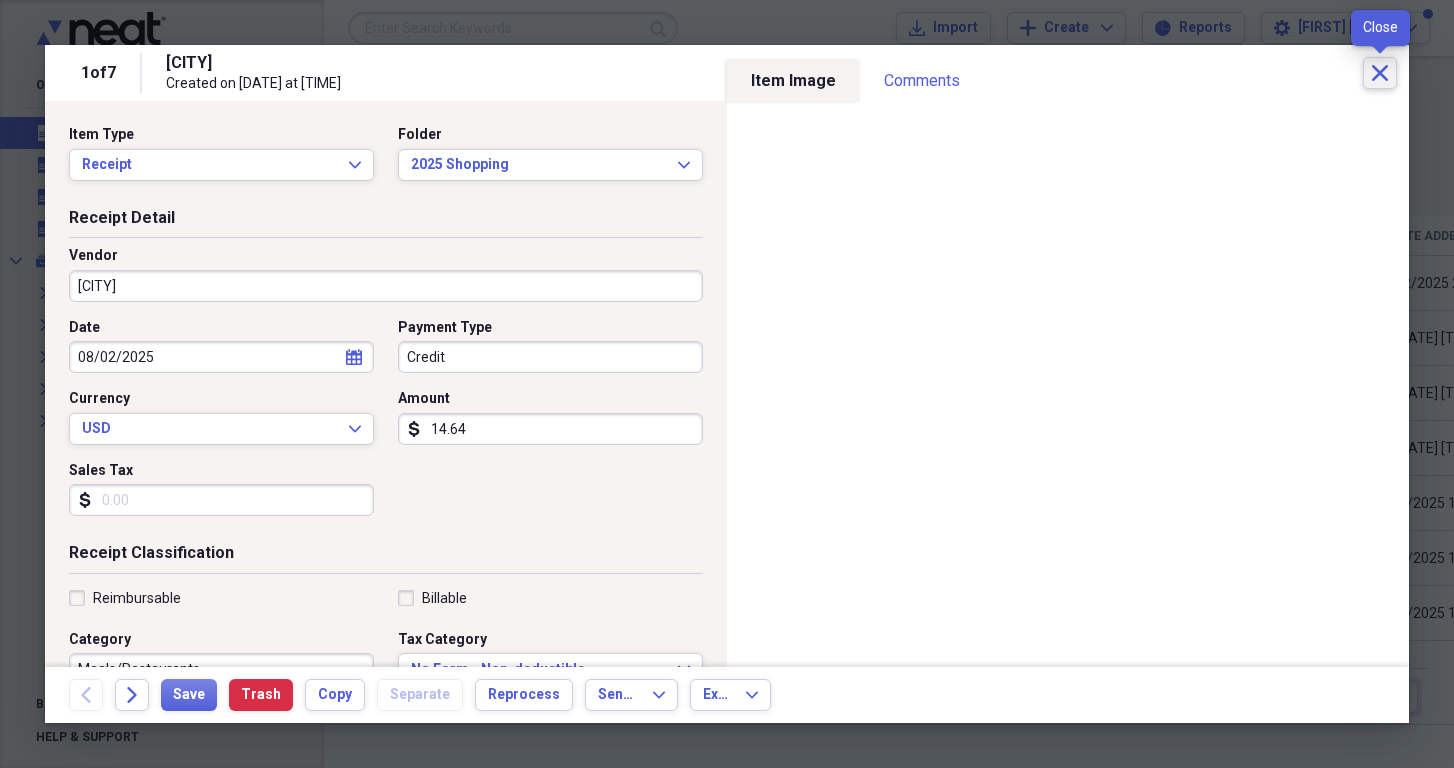 click 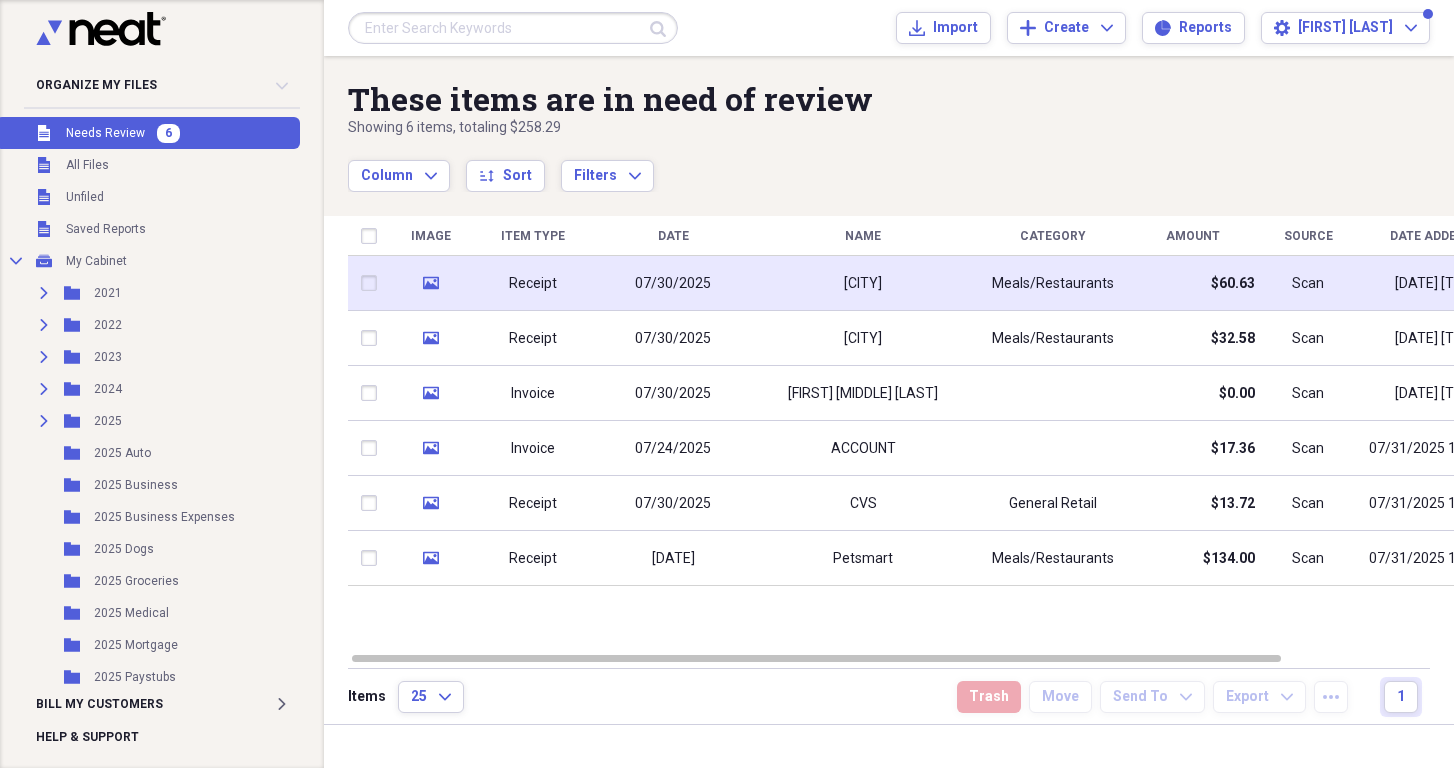 click on "[CITY]" at bounding box center [863, 283] 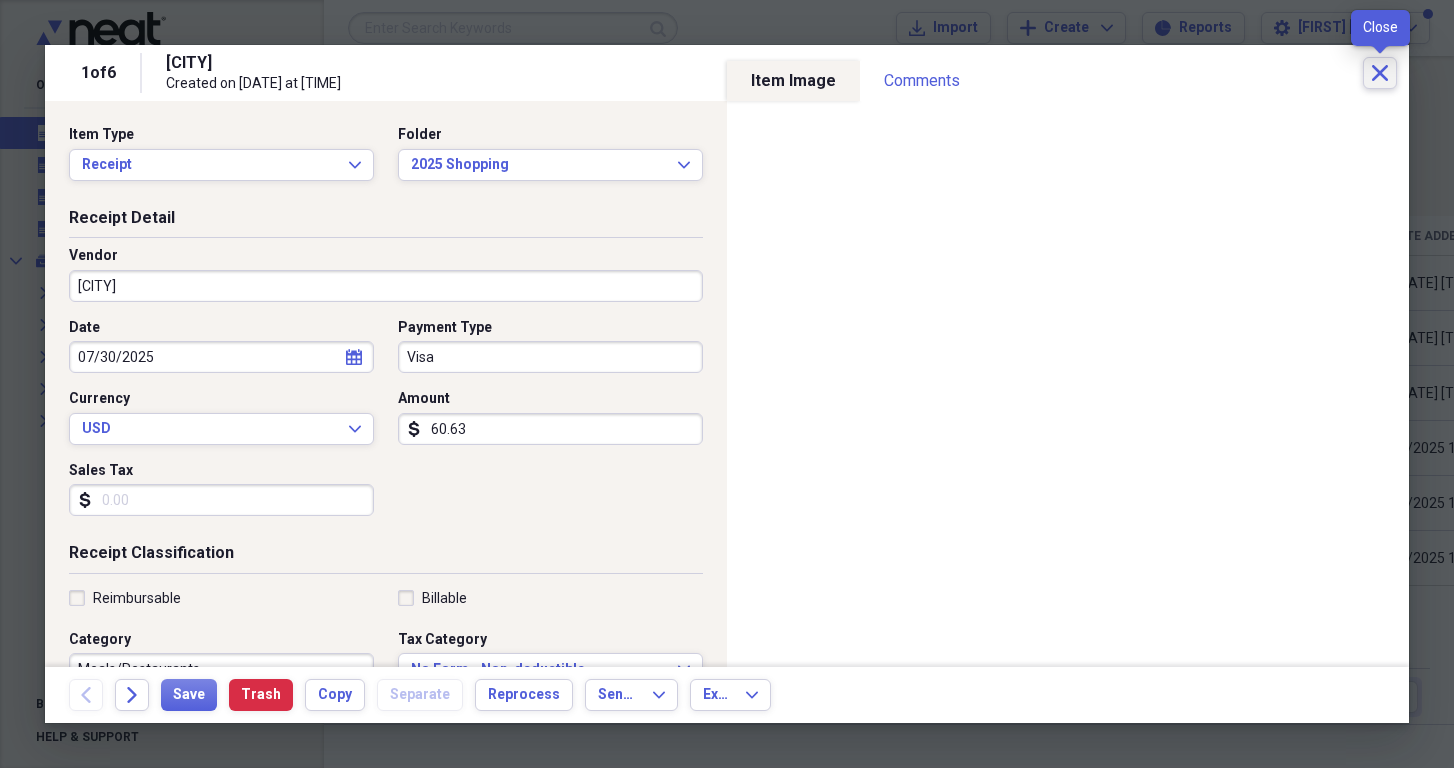 click 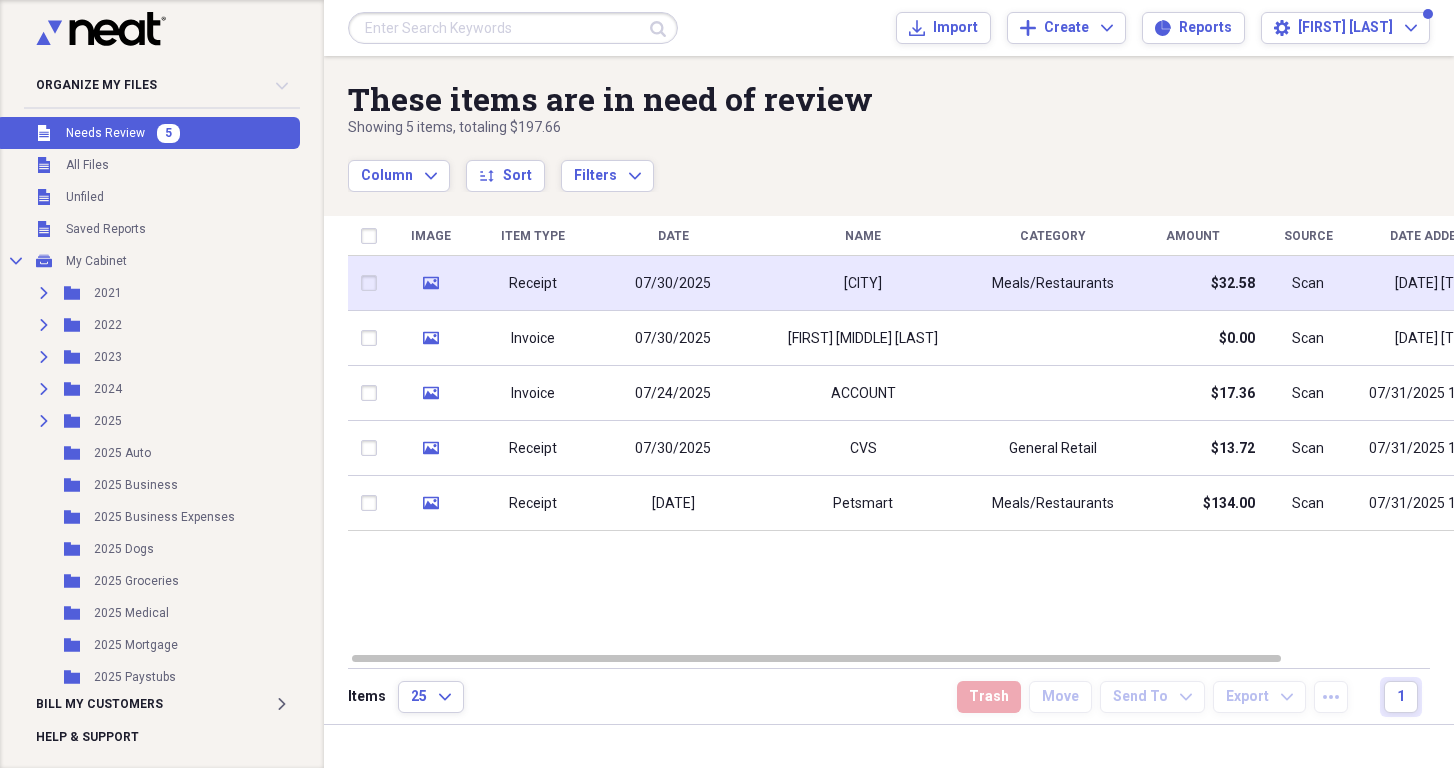 click on "[CITY]" at bounding box center (863, 283) 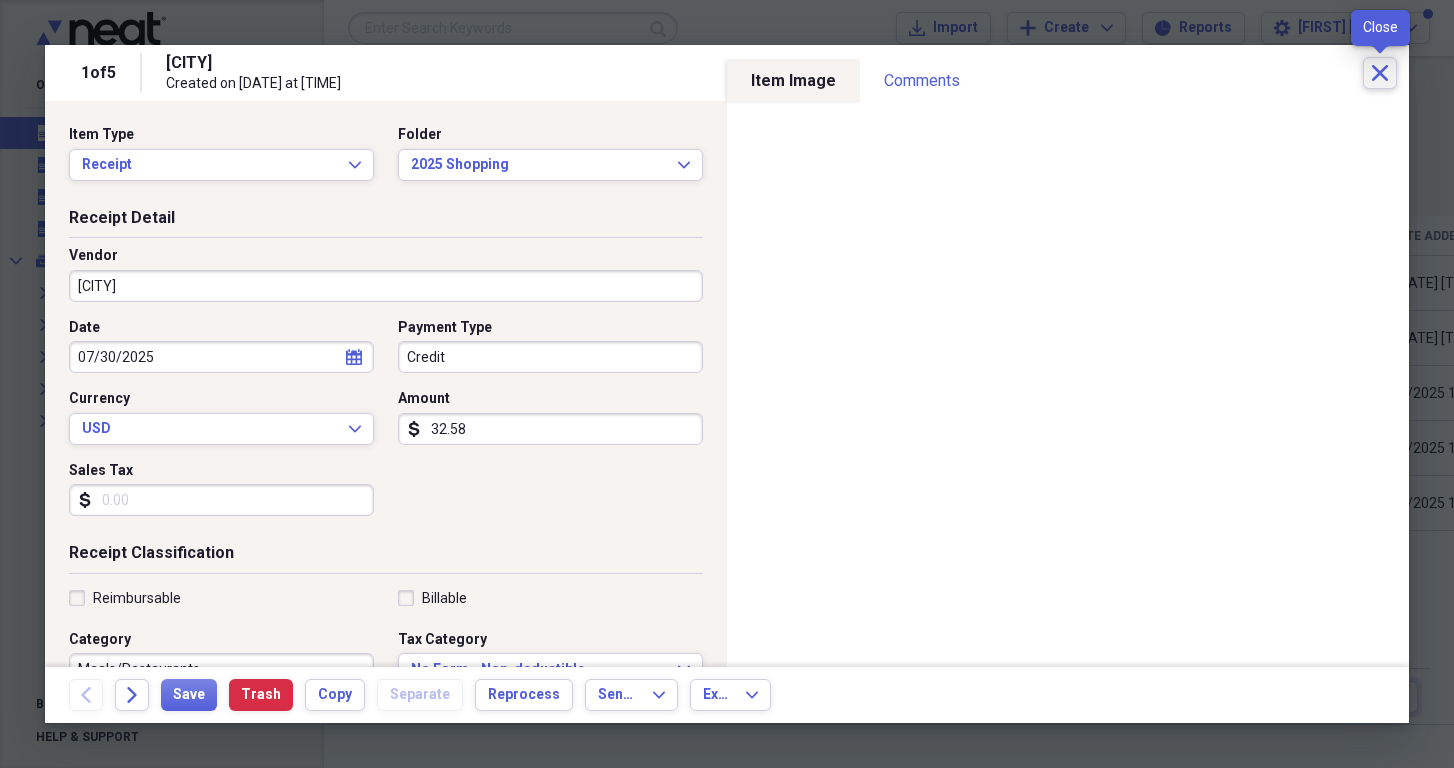 click on "Close" 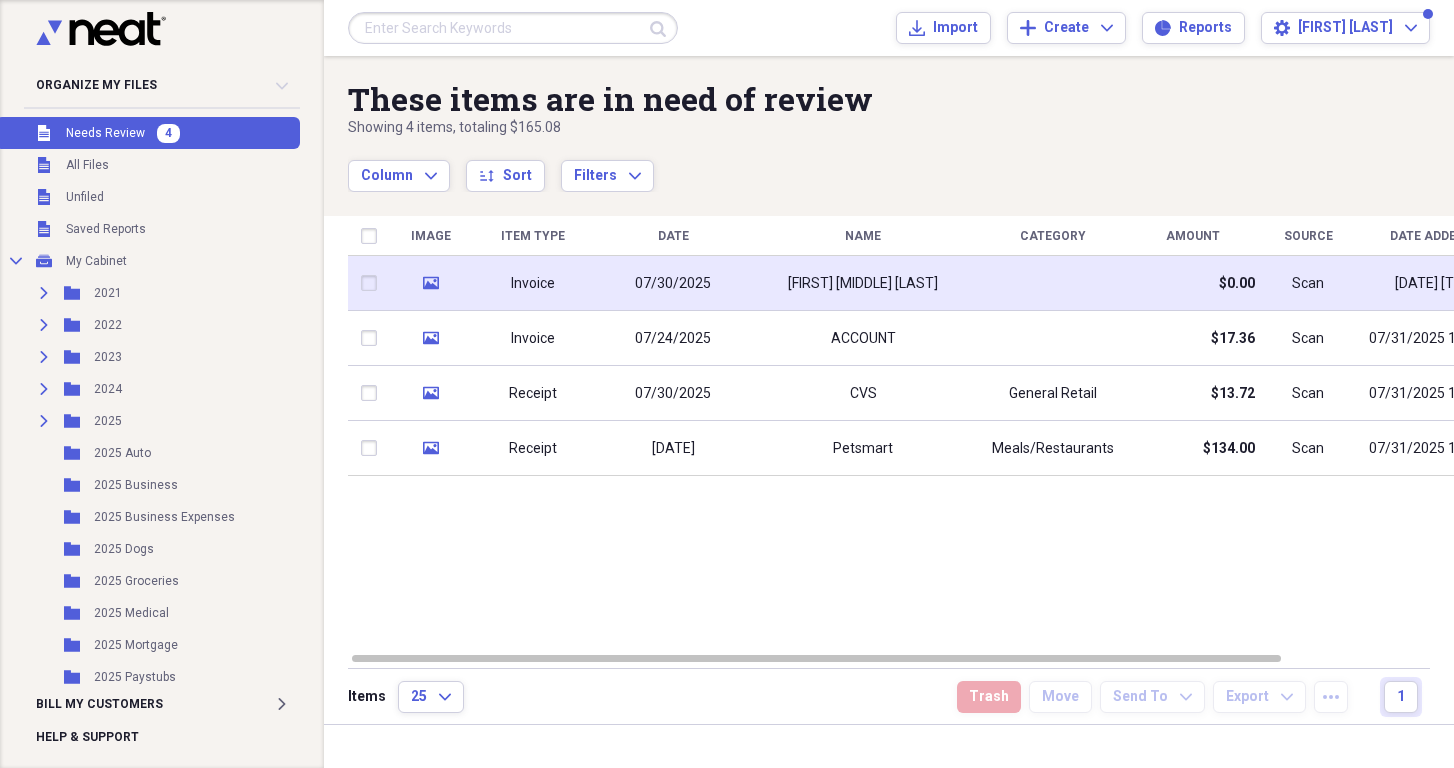 click on "[FIRST] [MIDDLE] [LAST]" at bounding box center [863, 284] 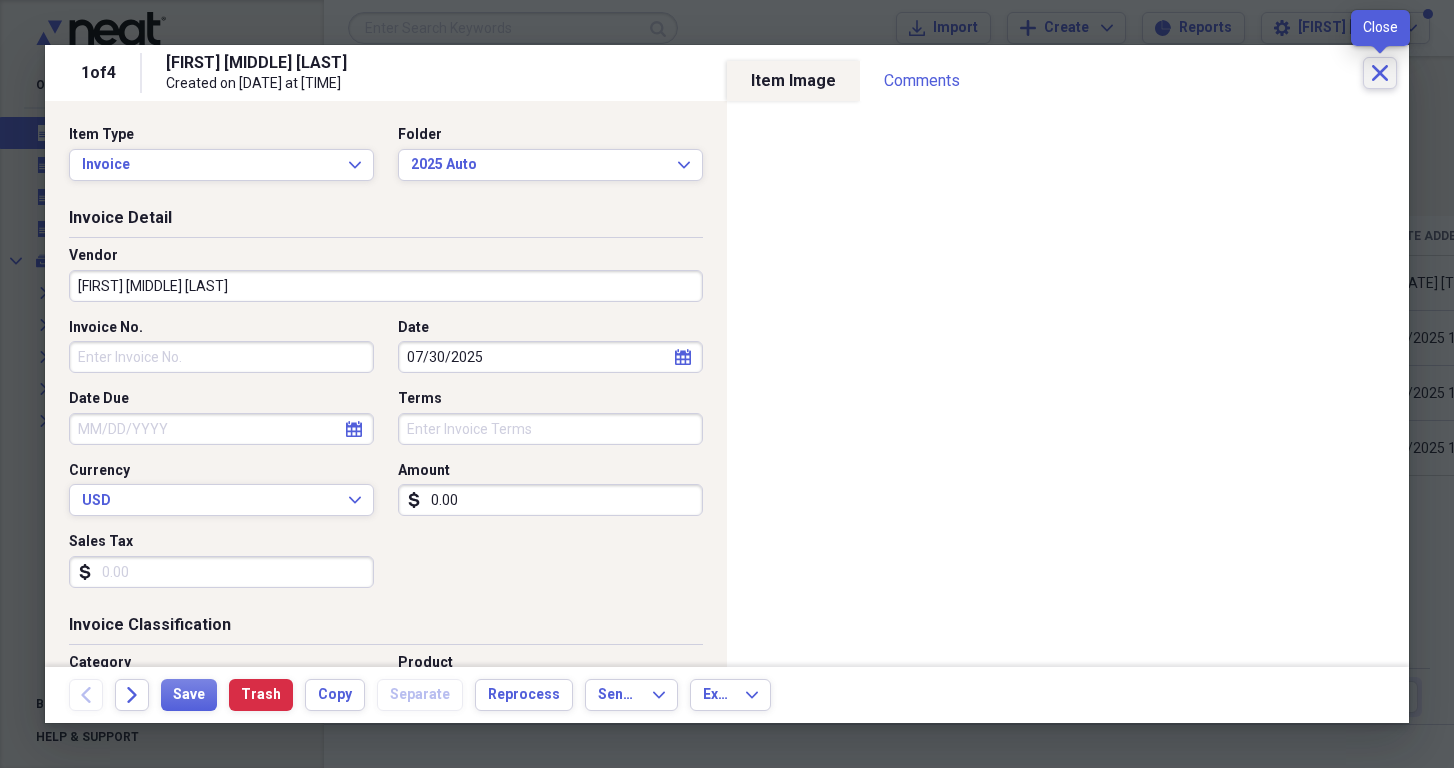 click 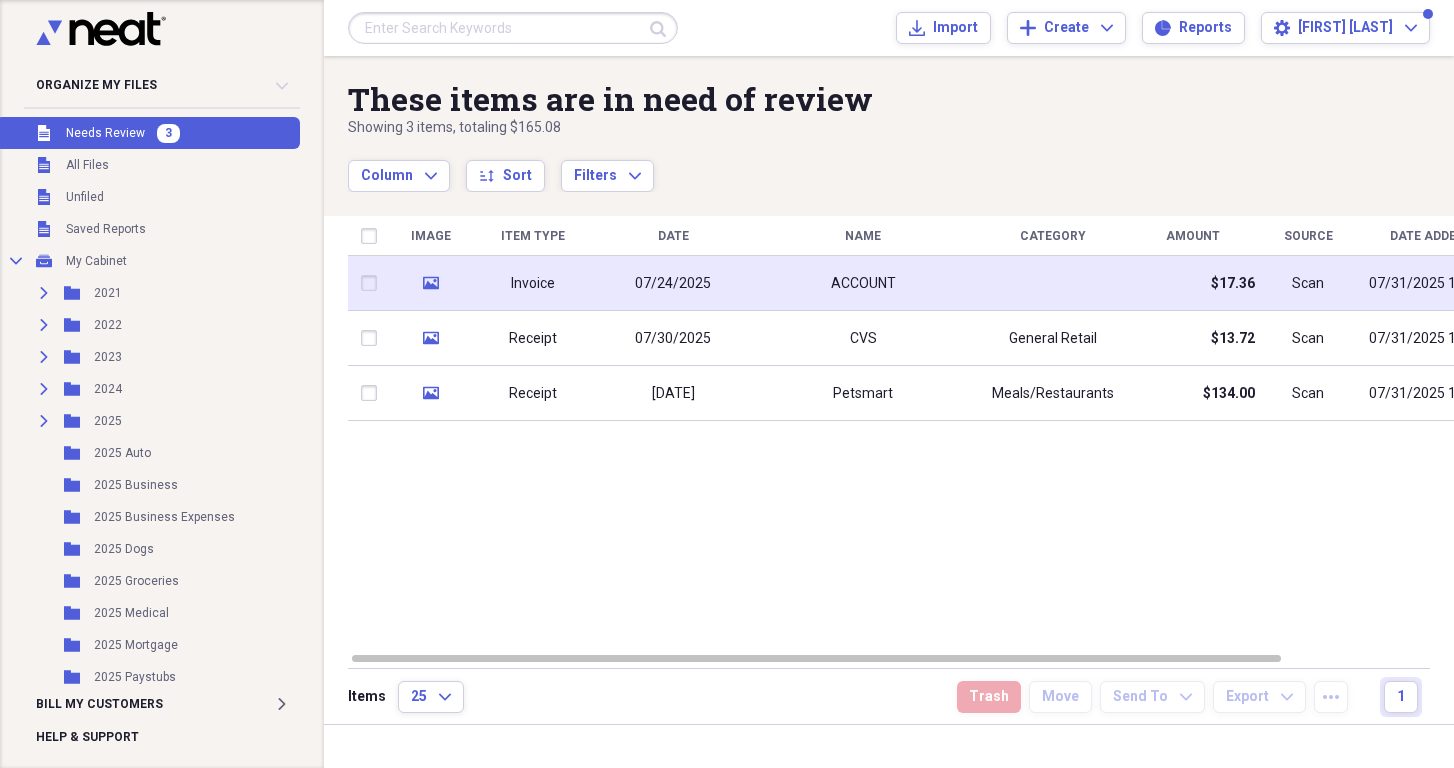 click on "ACCOUNT" at bounding box center [863, 284] 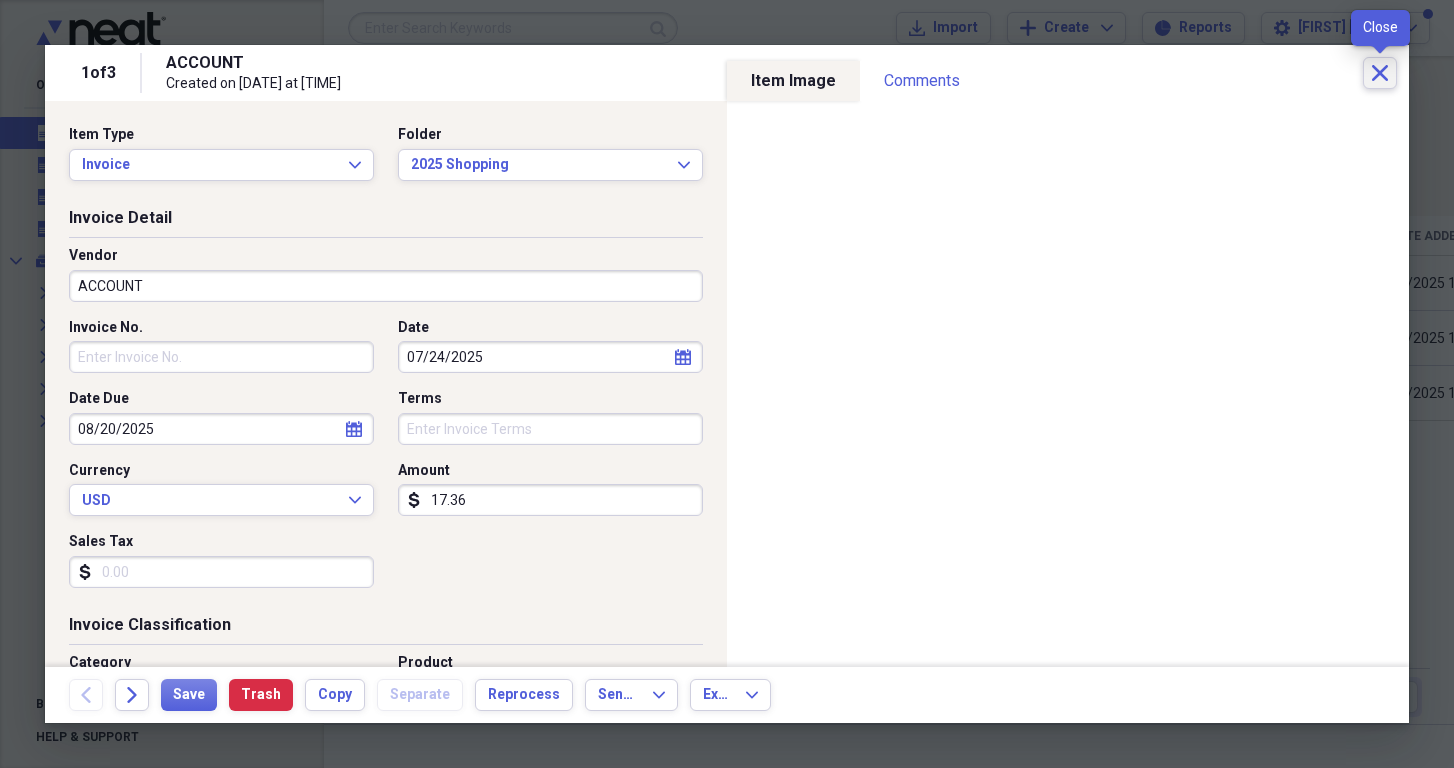 click 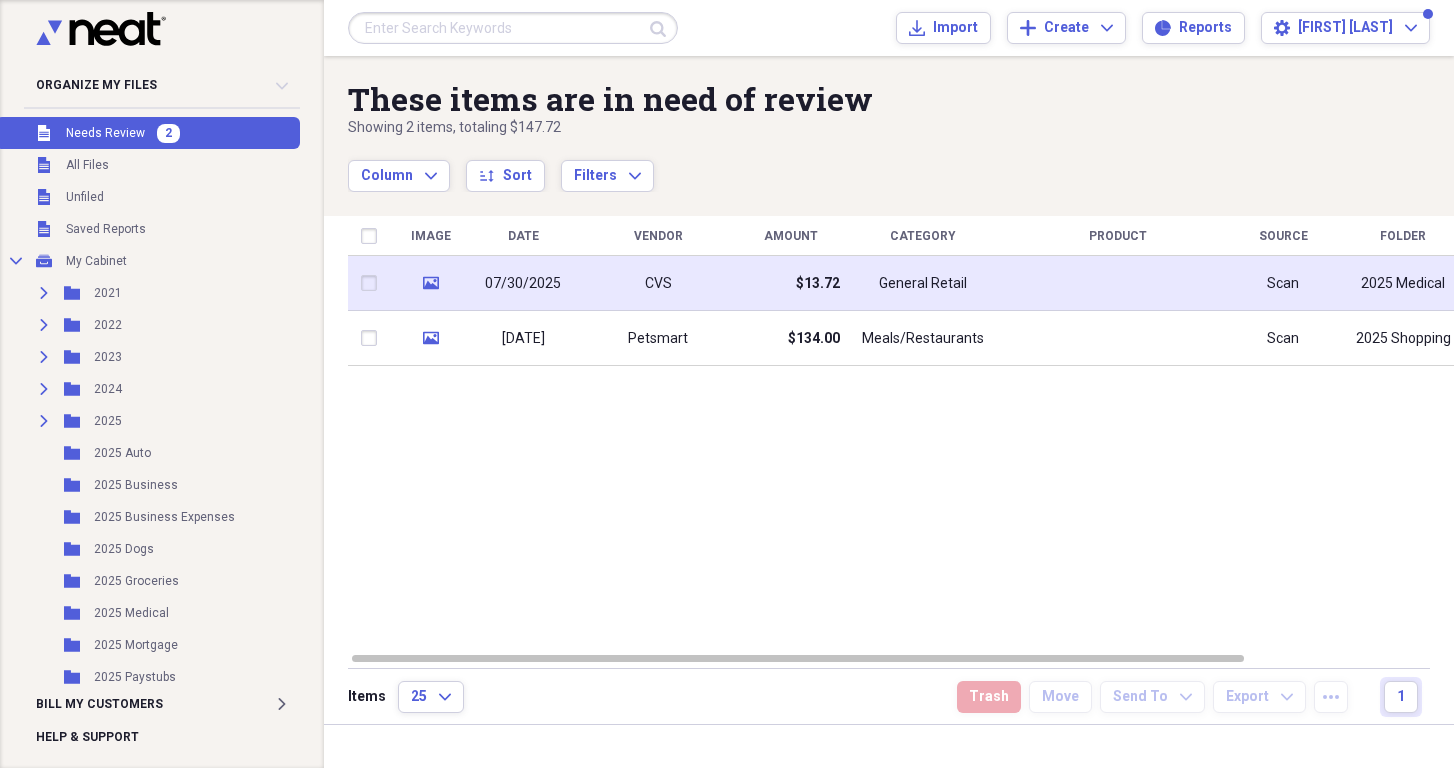 click on "$13.72" at bounding box center (790, 283) 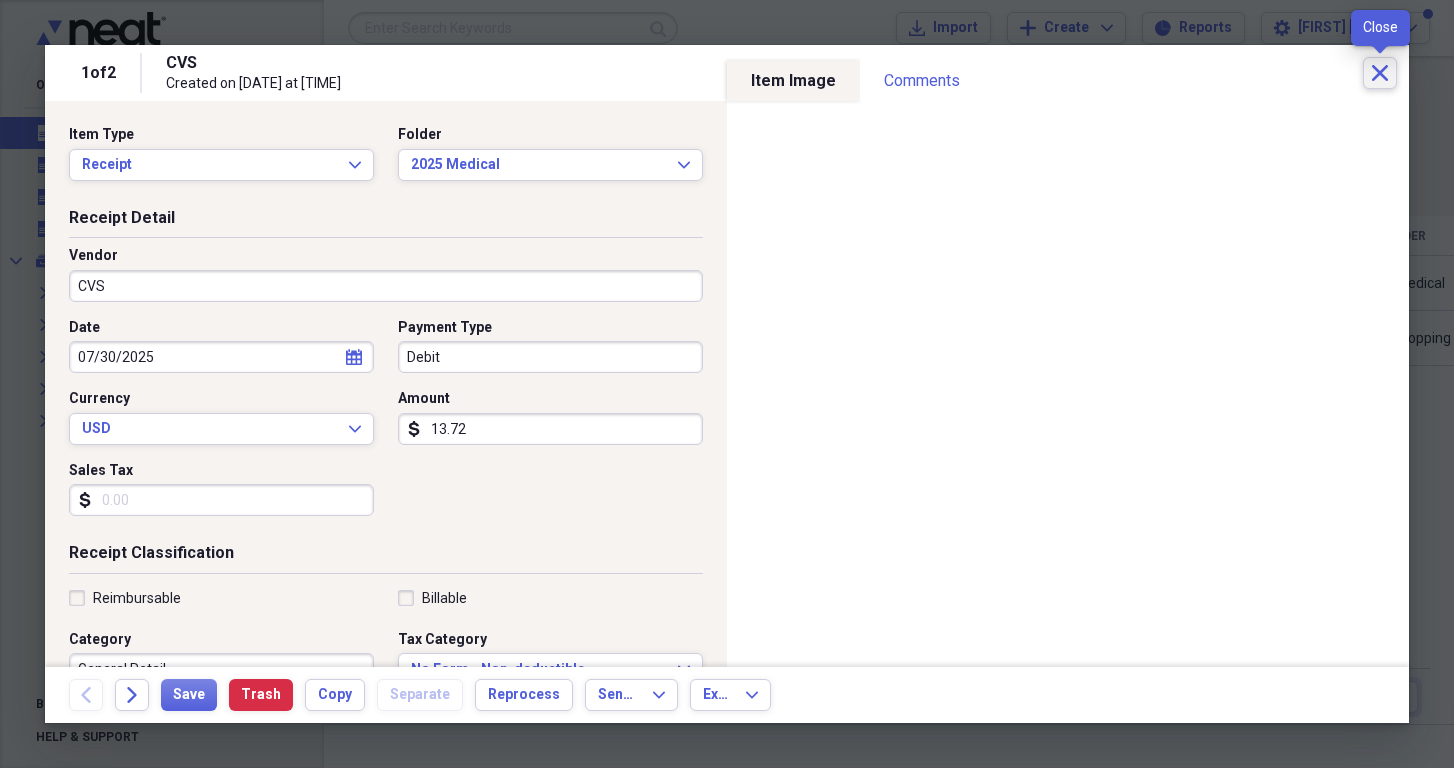 click on "Close" 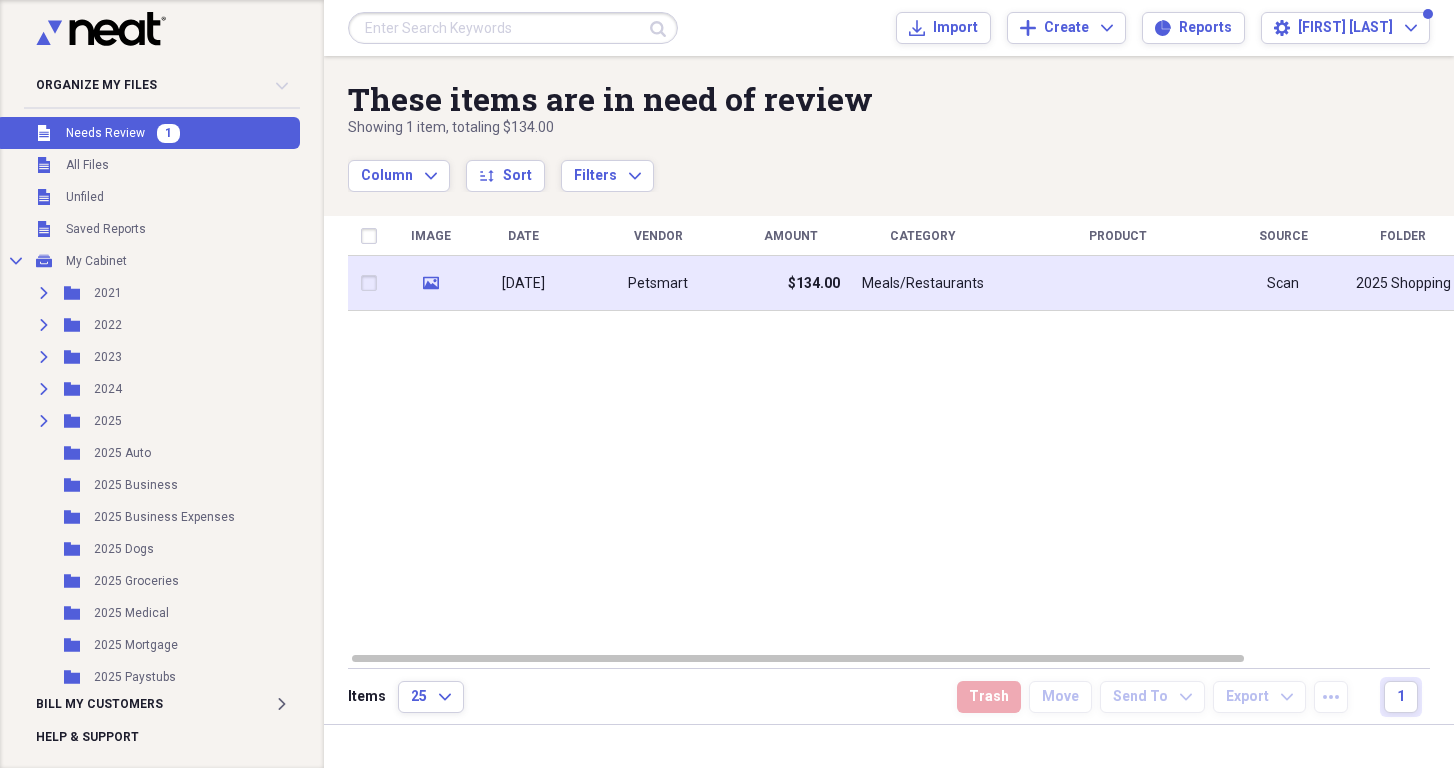 click on "Meals/Restaurants" at bounding box center (923, 283) 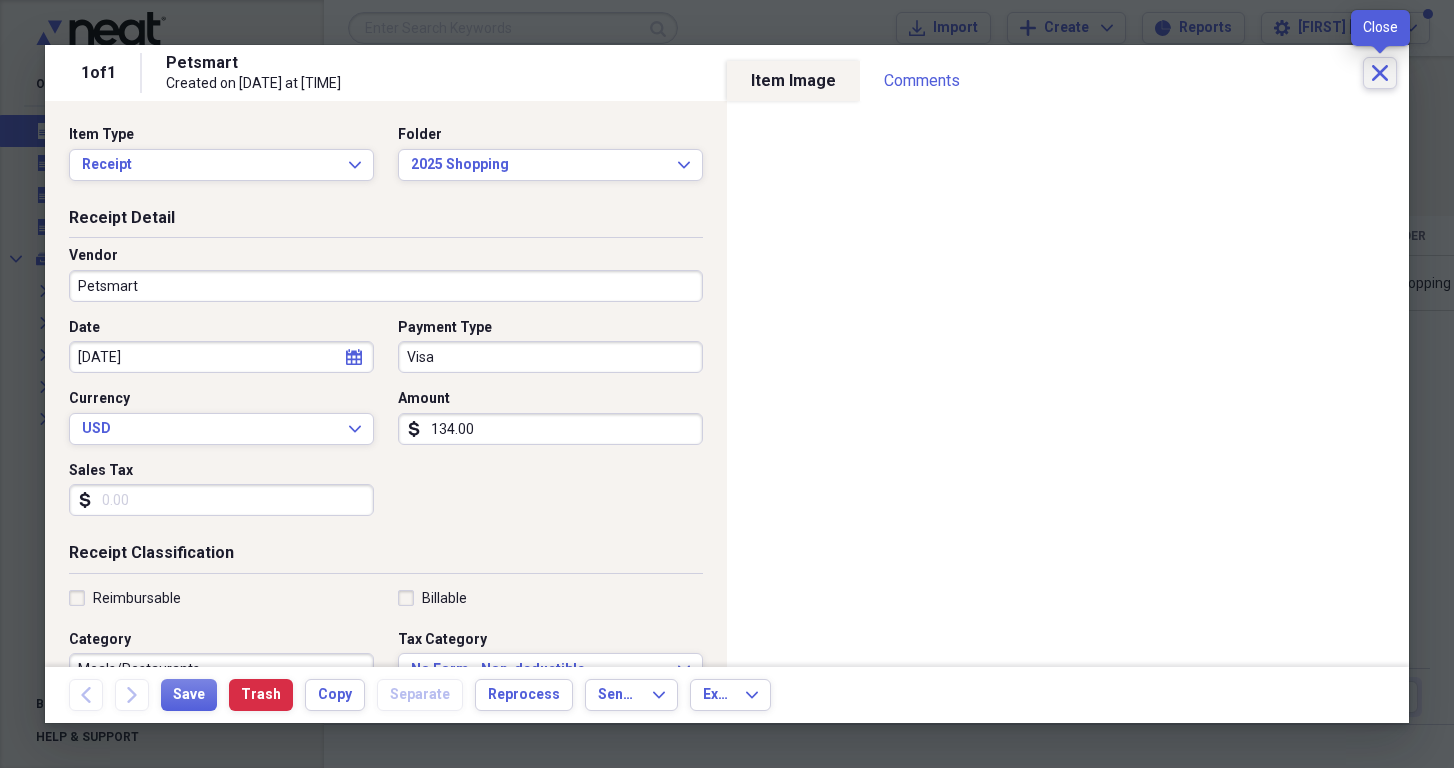 click 